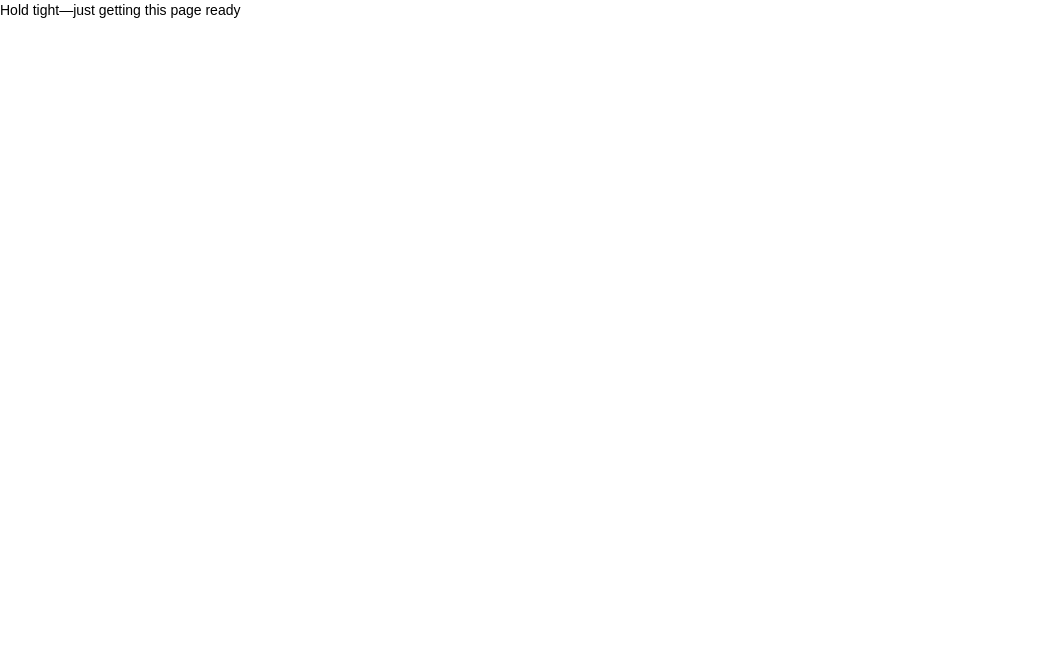 scroll, scrollTop: 0, scrollLeft: 0, axis: both 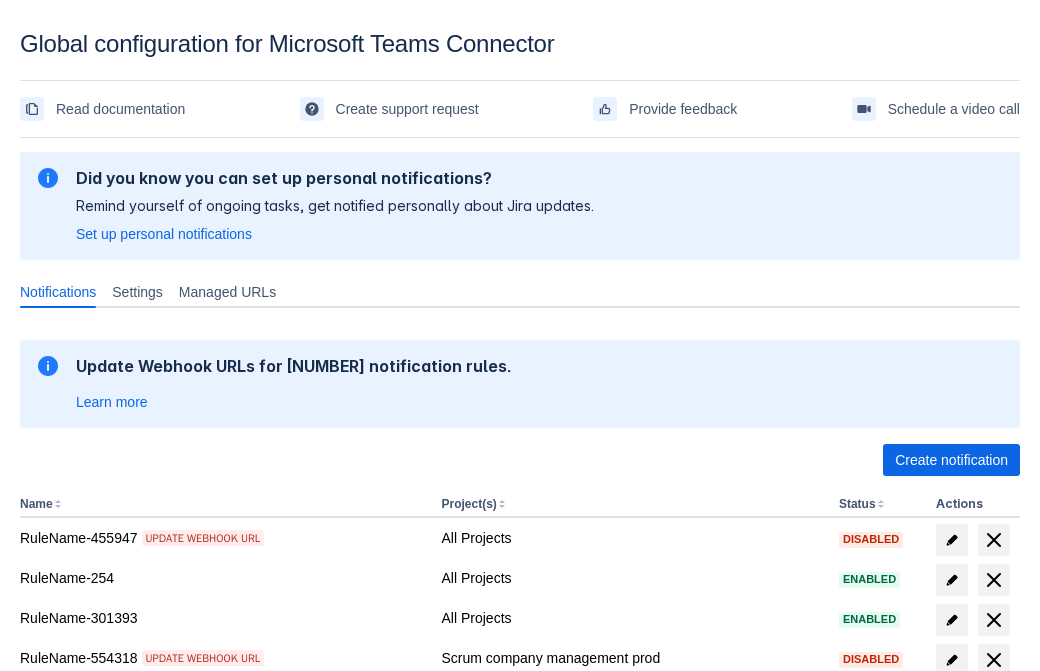 click on "Create notification" at bounding box center (951, 460) 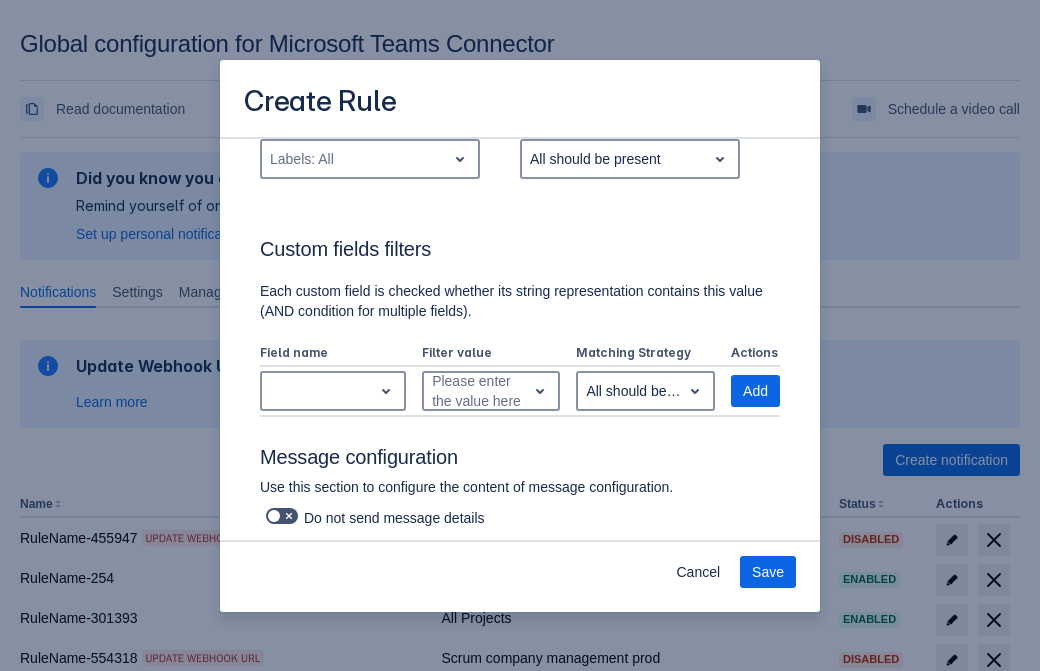 click on "Labels: All" at bounding box center [354, 159] 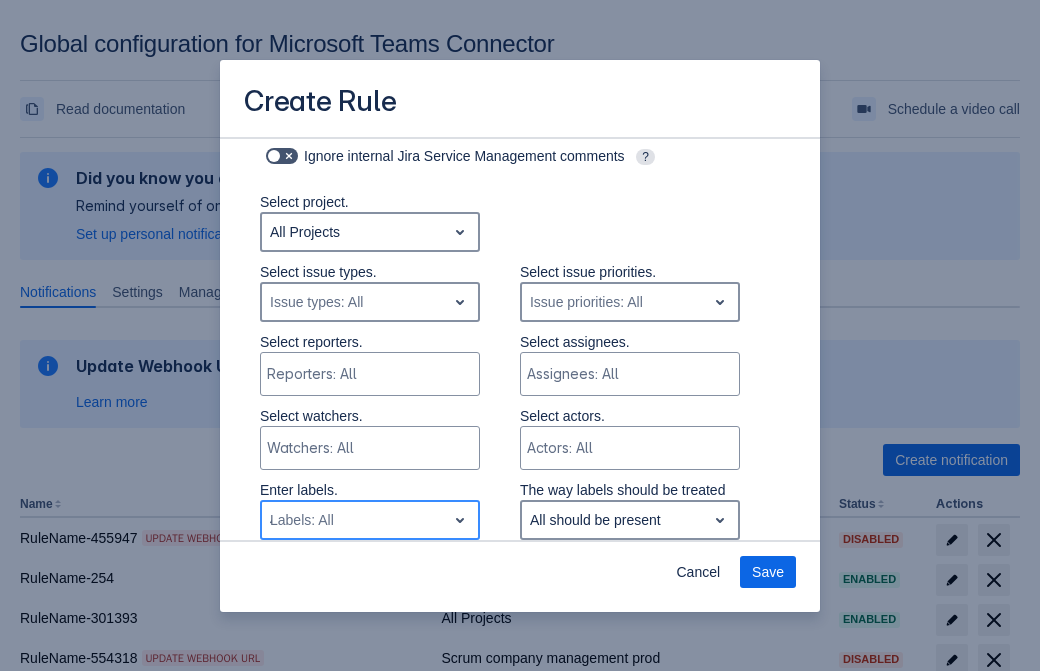 type on "489042_label" 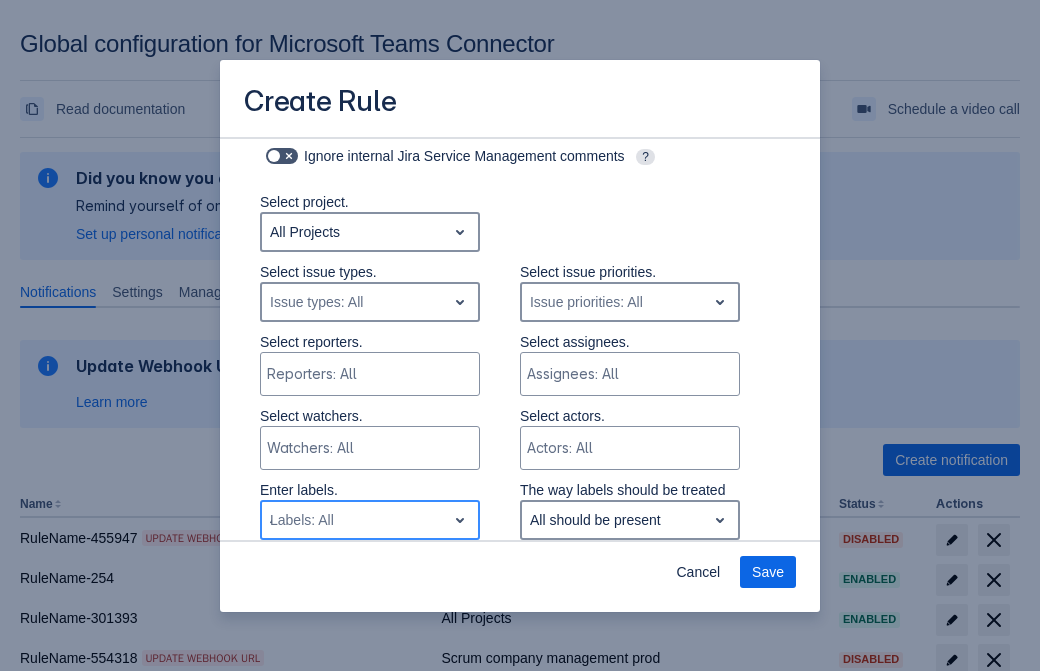 type 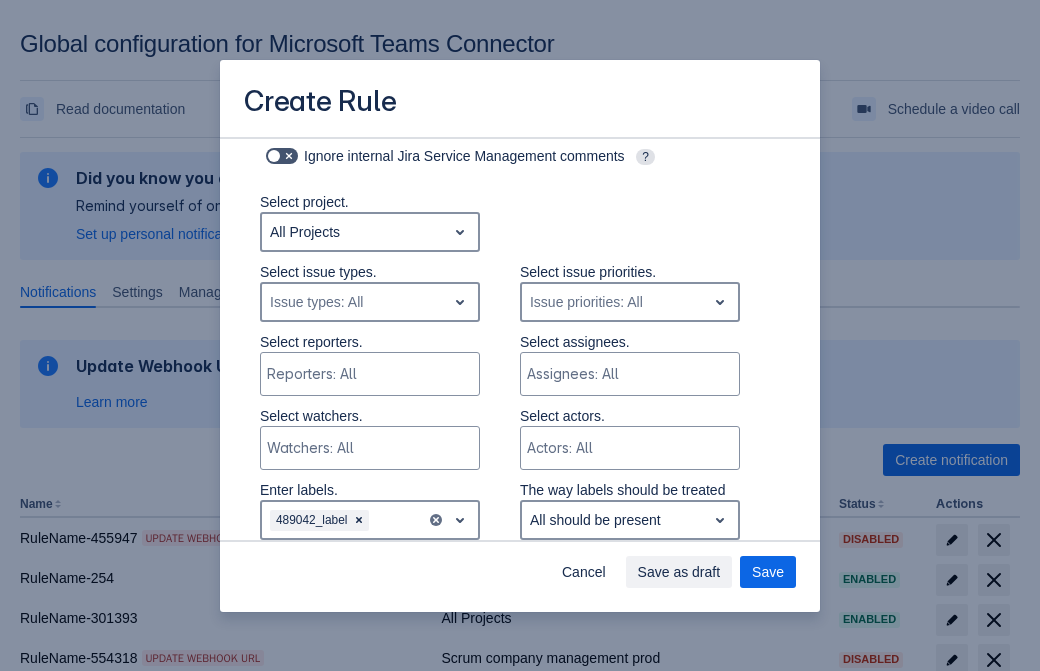scroll, scrollTop: 1150, scrollLeft: 0, axis: vertical 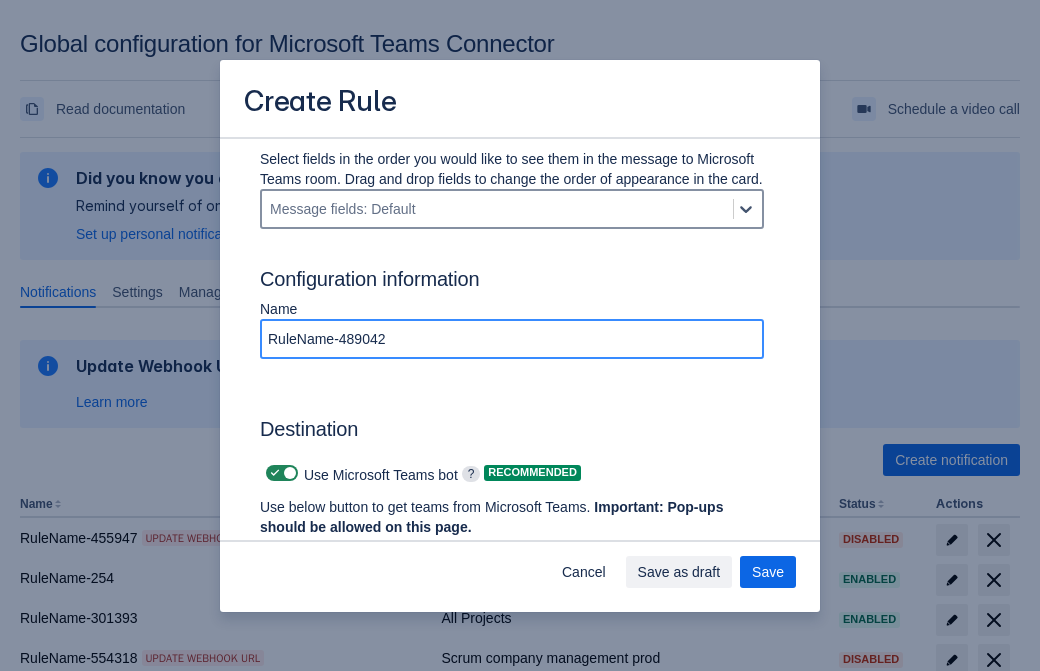 type on "RuleName-489042" 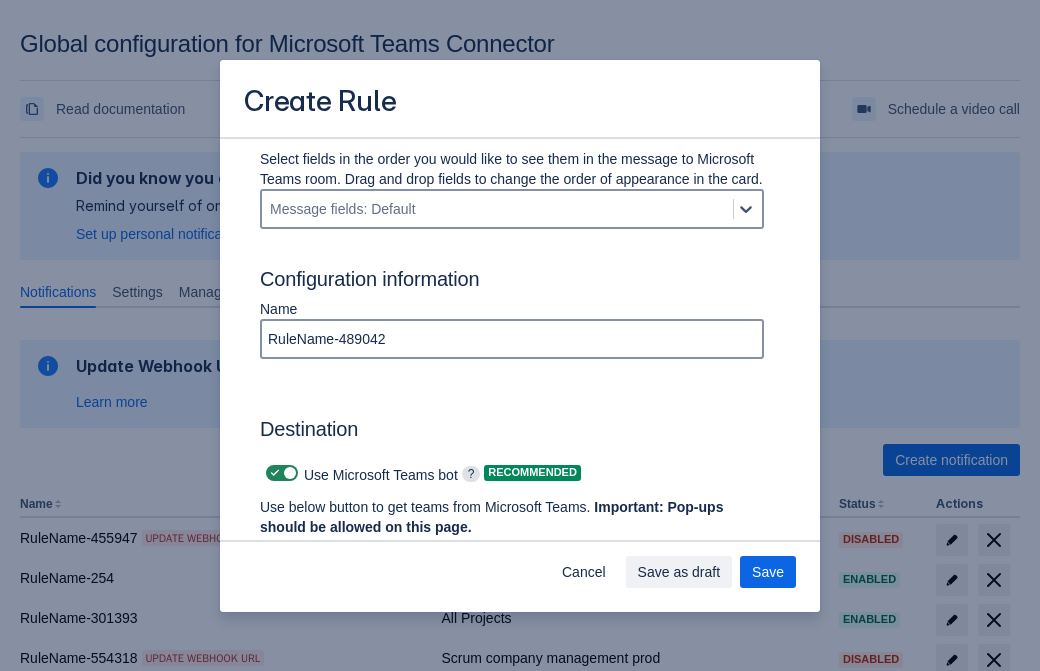 click at bounding box center [275, 473] 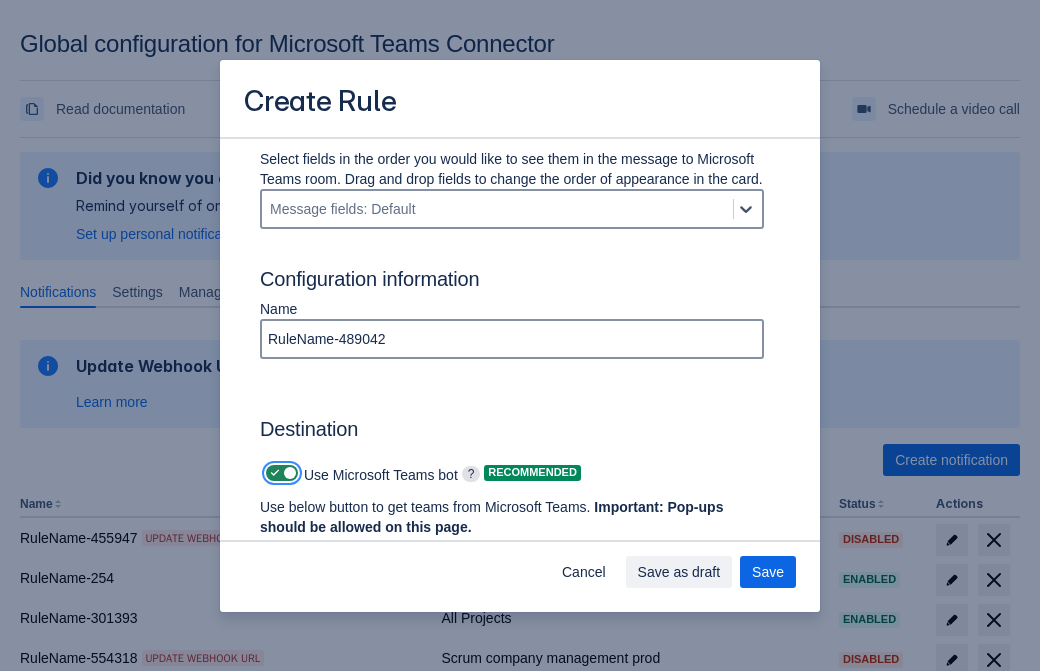 checkbox on "false" 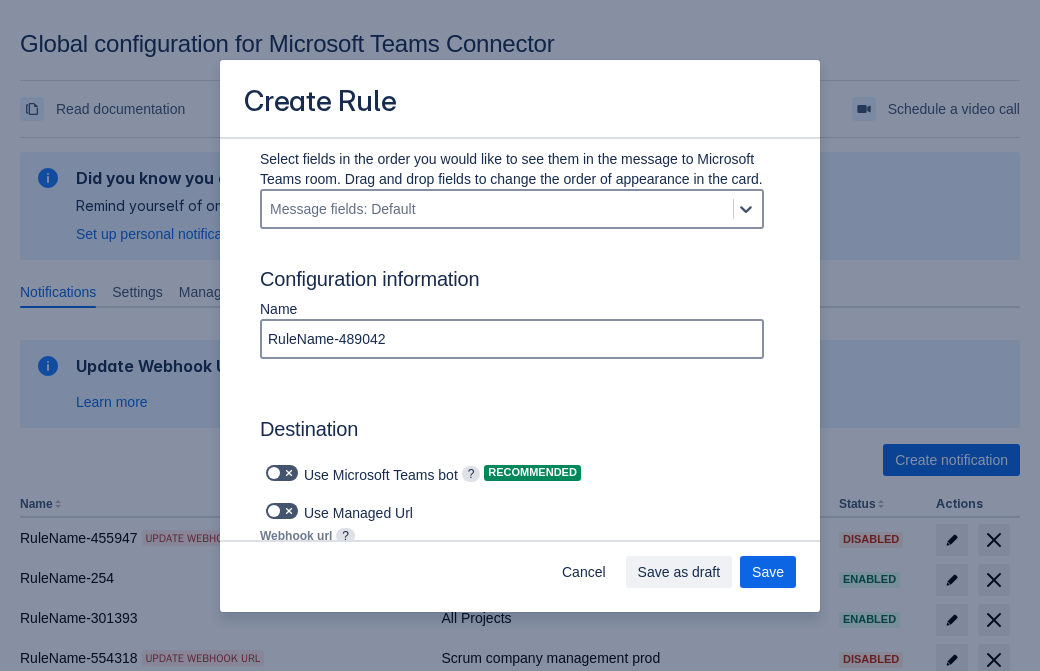 type on "https://prod-74.westus.logic.azure.com:443/workflows/f11e74d8c9ca438c8769757d7323ec81/triggers/manual/paths/invoke?api-version=2016-06-01&sp=%2Ftriggers%2Fmanual%2Frun&sv=1.0&sig=UJdllEhxsS3_9W3uN2pKJnr9K0YdZlEGl6Rapcrt4cw" 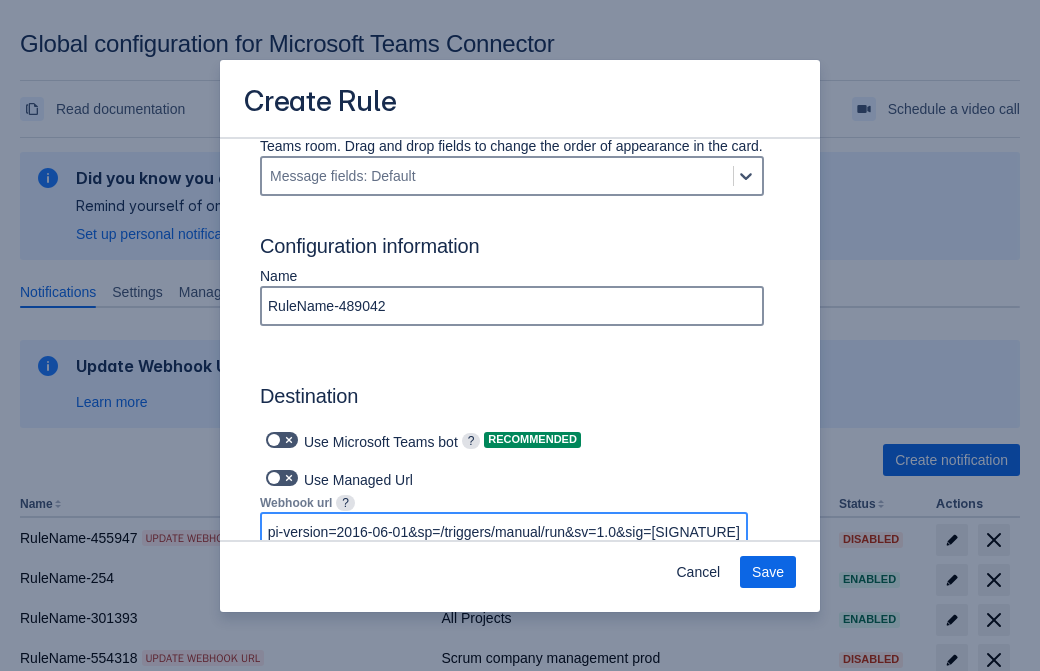 click on "Save" at bounding box center (768, 572) 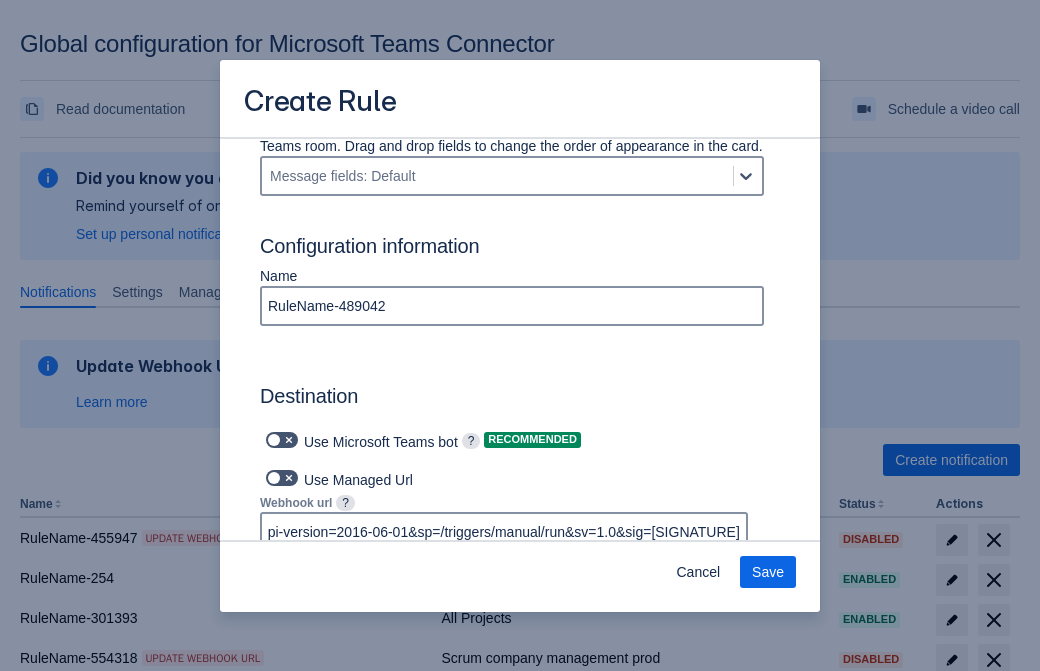 scroll, scrollTop: 0, scrollLeft: 0, axis: both 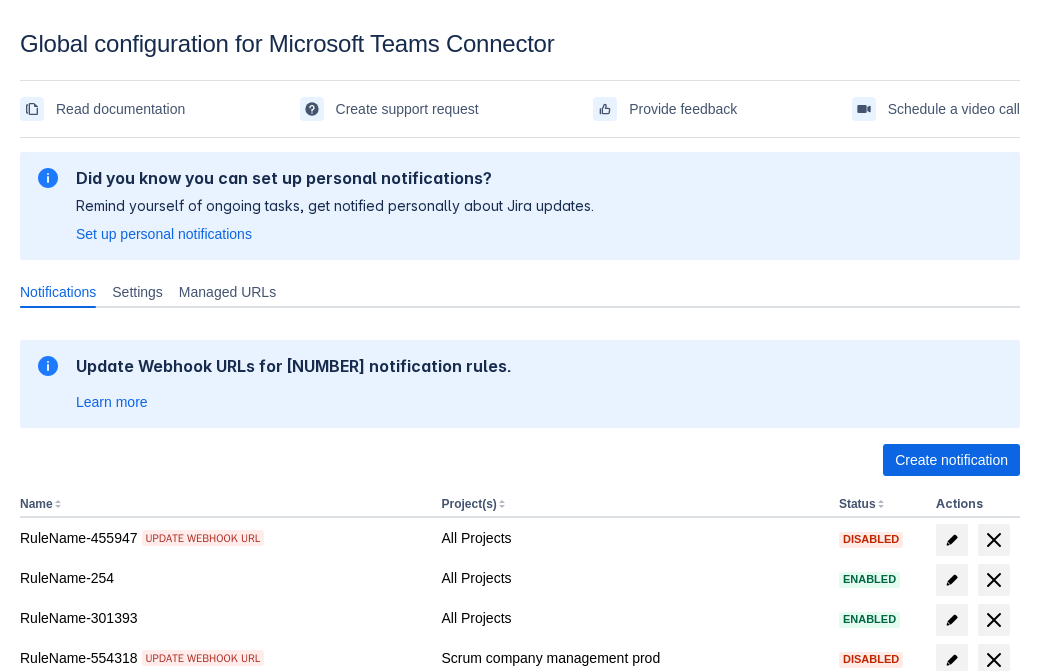 click on "Load more" at bounding box center [65, 976] 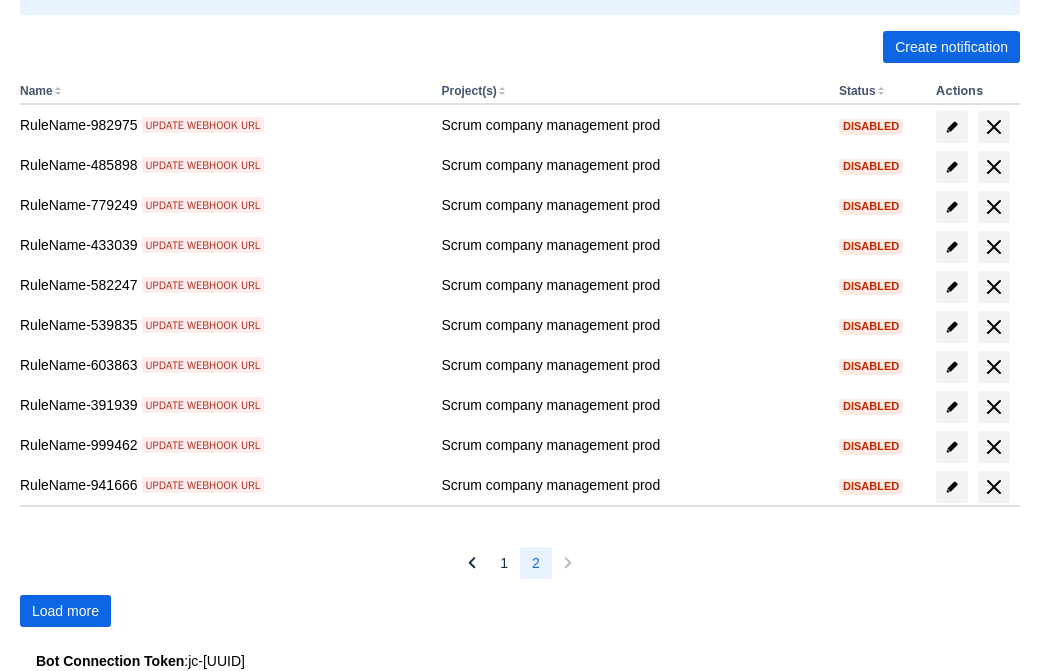 click on "Load more" at bounding box center [65, 611] 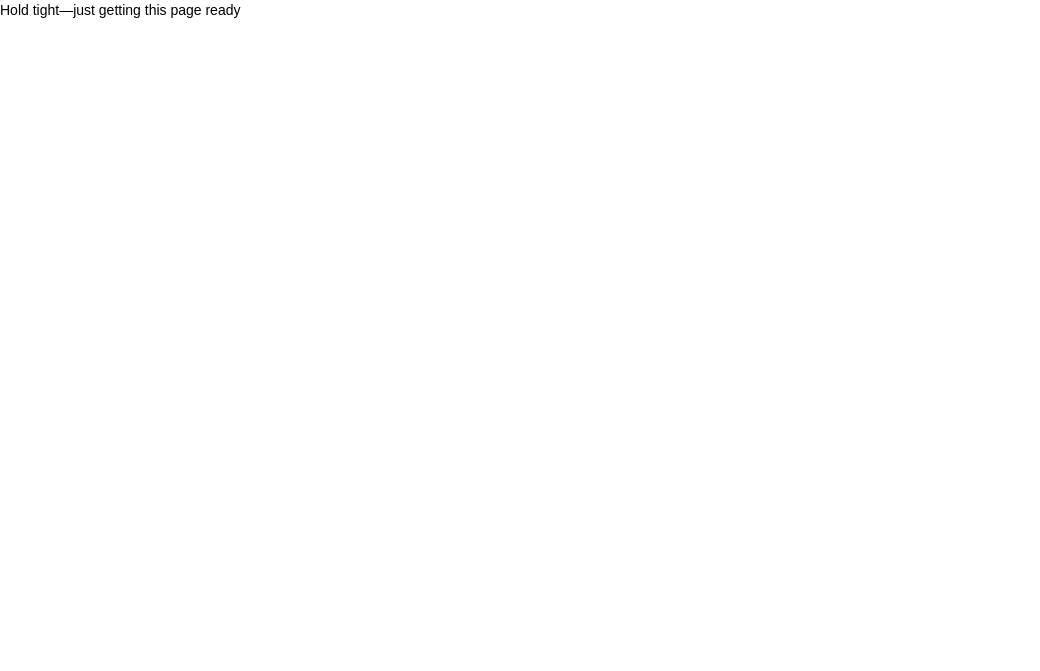 scroll, scrollTop: 0, scrollLeft: 0, axis: both 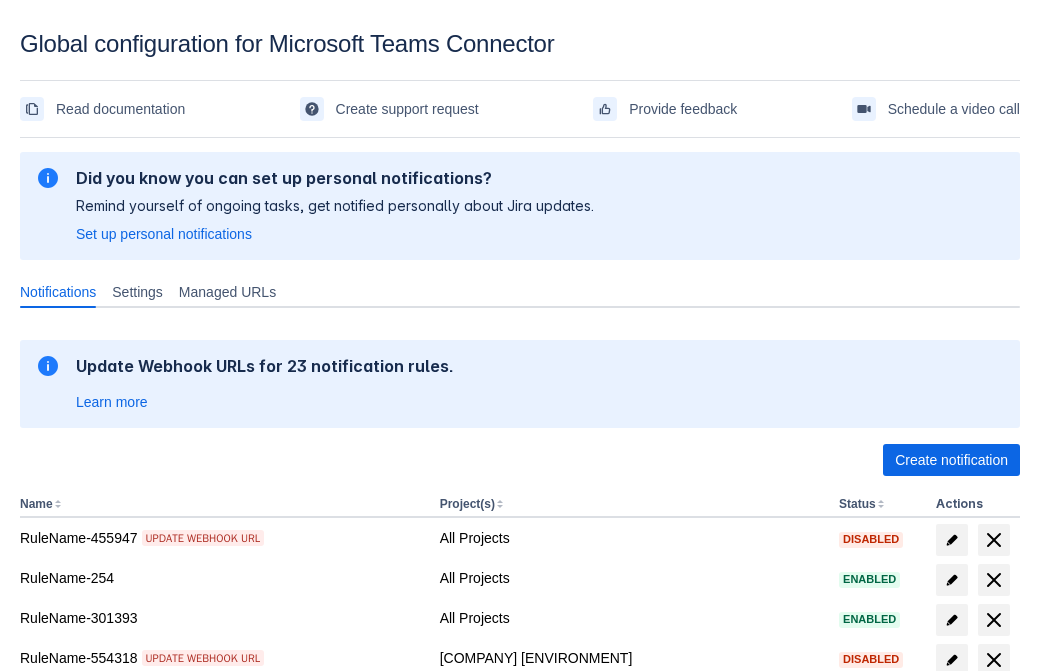 click on "Load more" at bounding box center (65, 976) 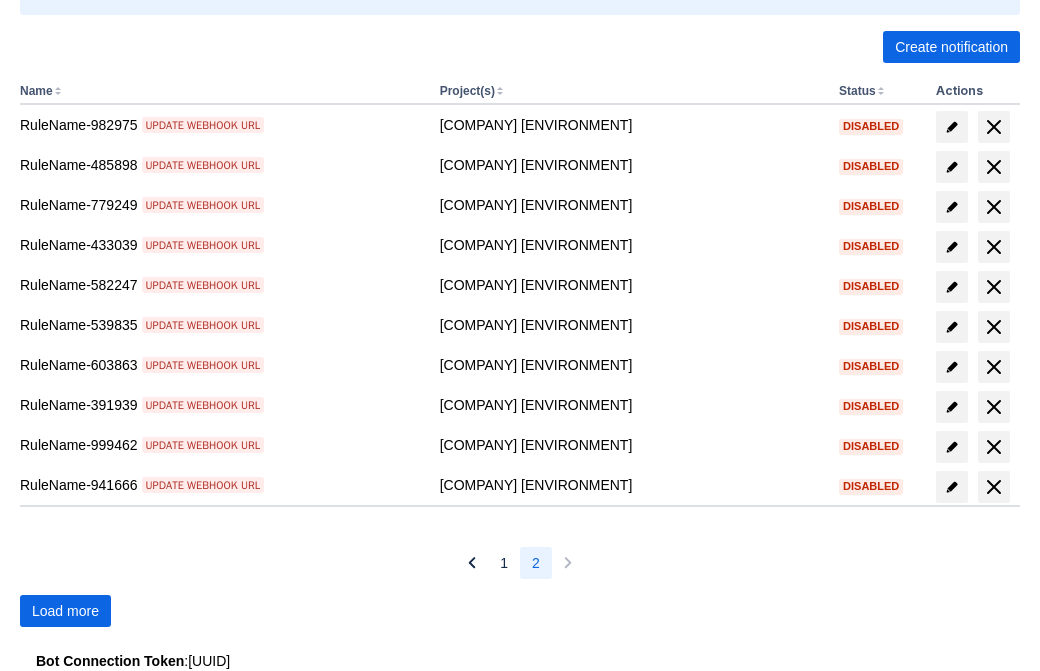 click on "Load more" at bounding box center [65, 611] 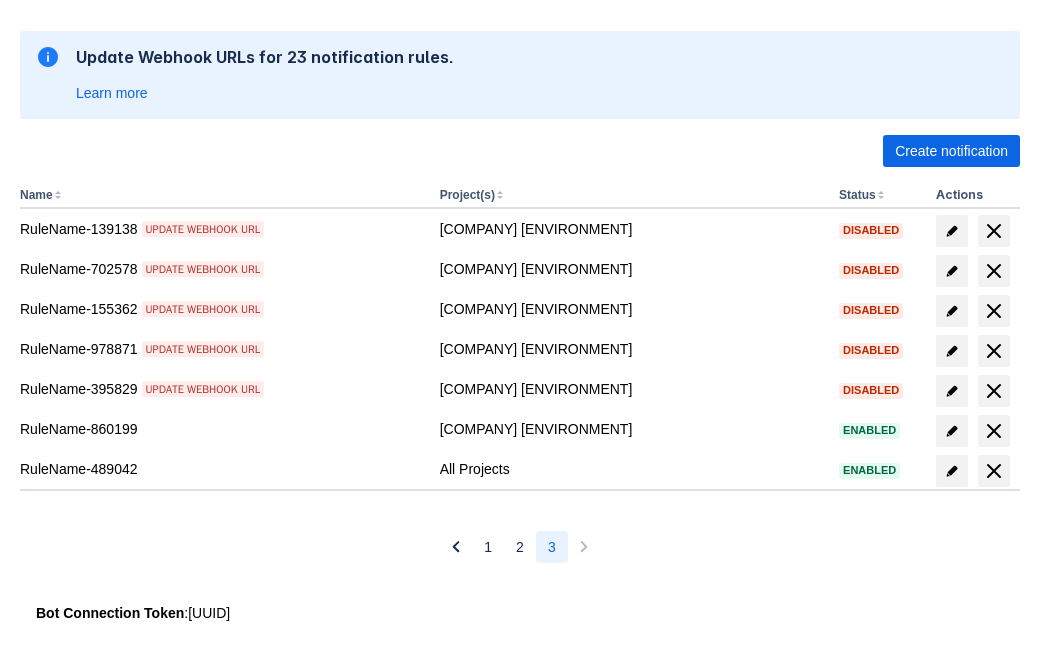 click at bounding box center (994, 471) 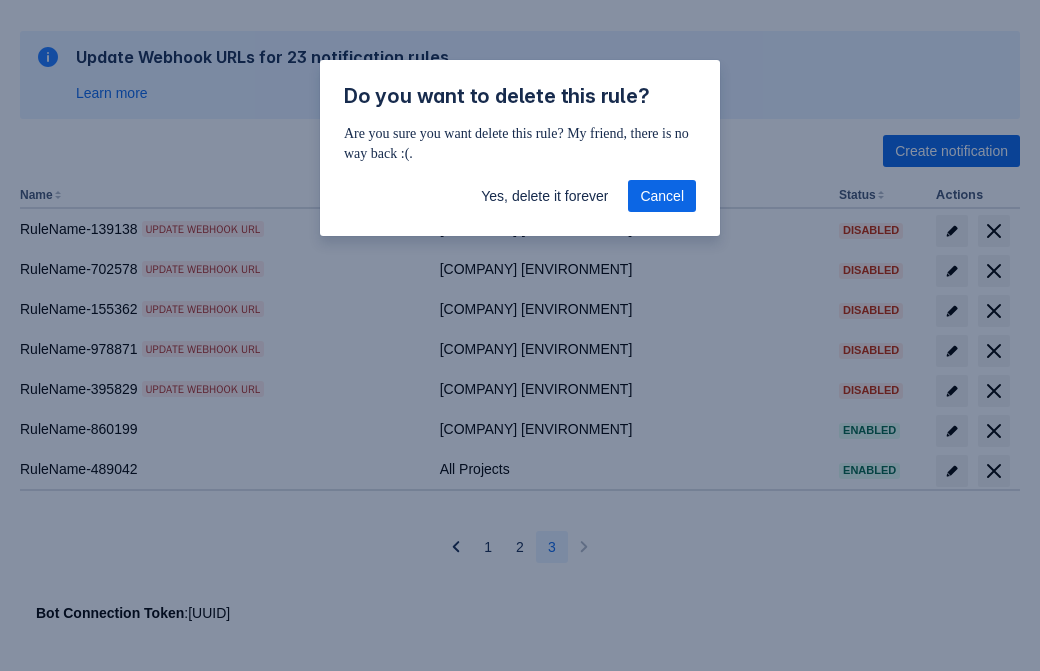 click on "Yes, delete it forever" at bounding box center [544, 196] 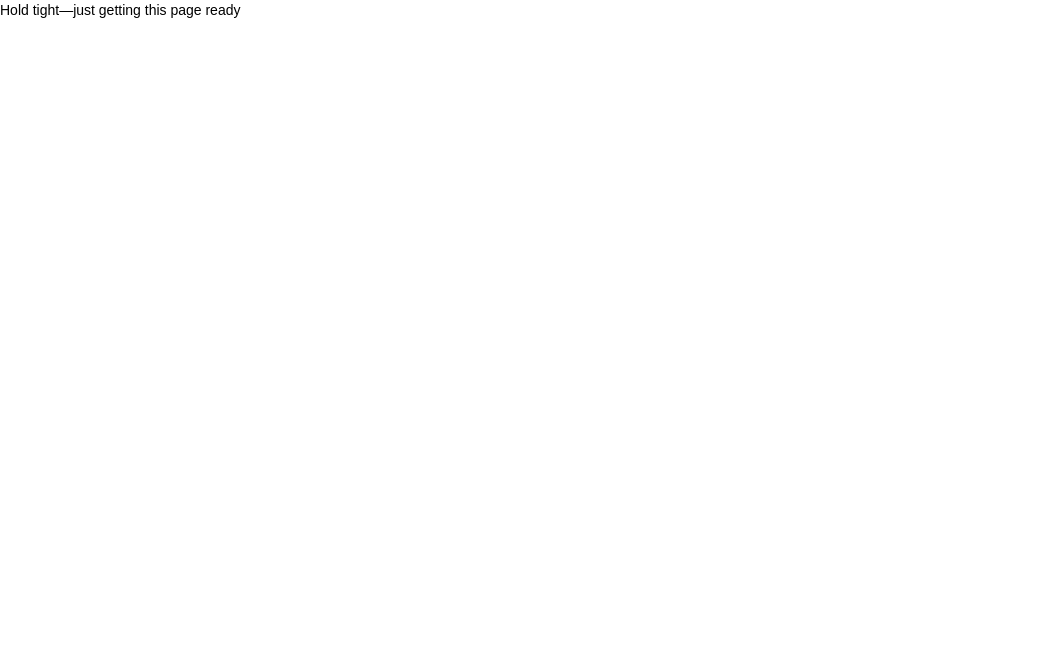 scroll, scrollTop: 0, scrollLeft: 0, axis: both 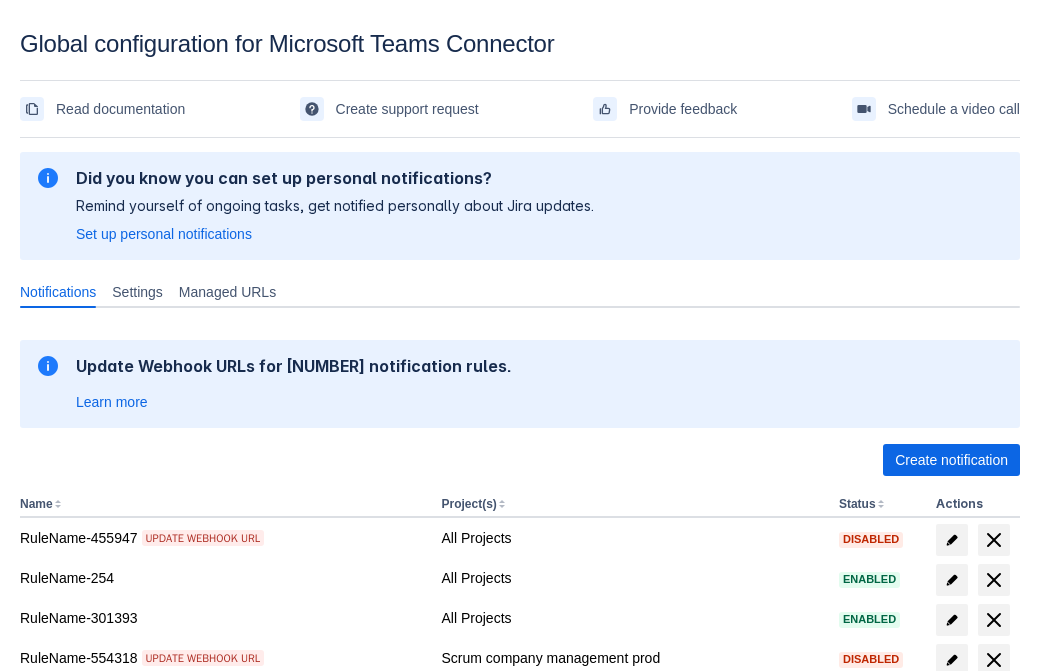 click on "Create notification" at bounding box center [951, 460] 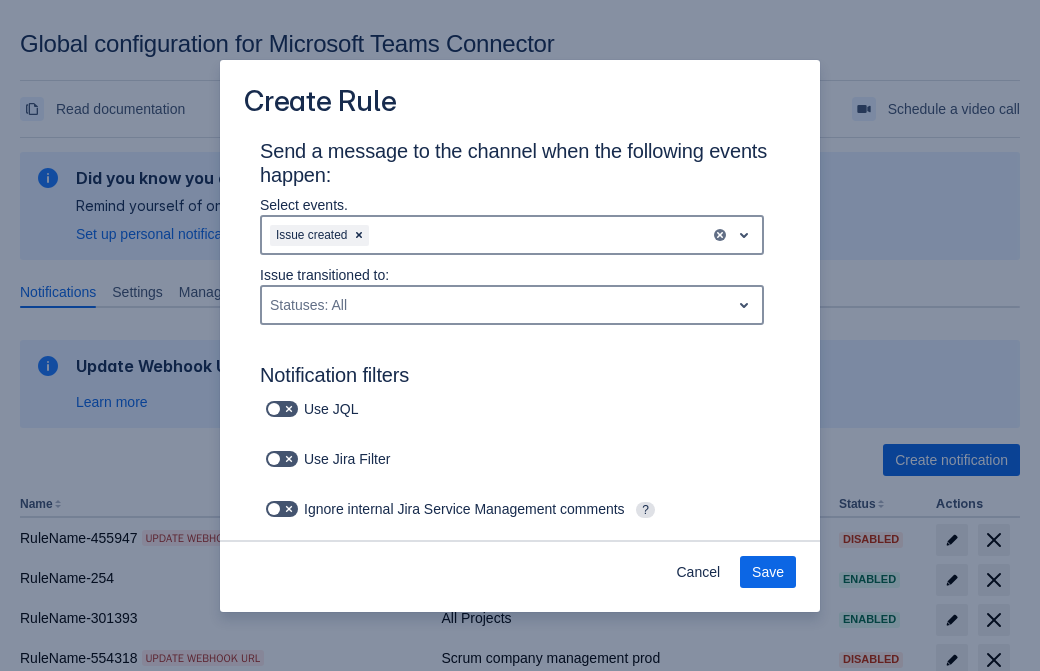 click on "Issue created" at bounding box center (486, 235) 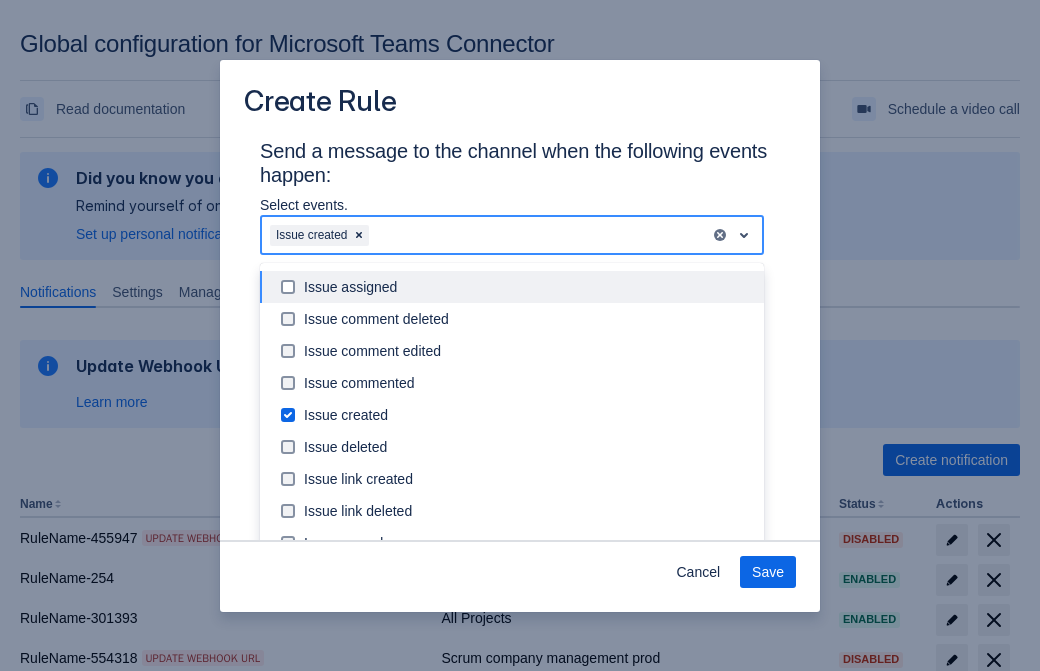 click on "Issue created" at bounding box center (528, 415) 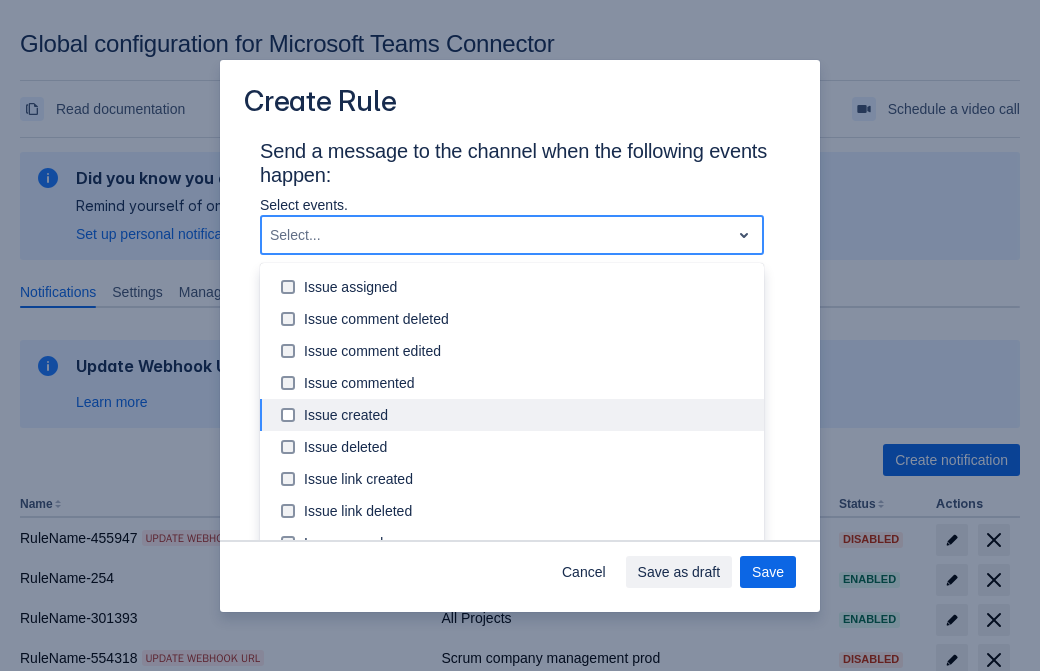 click on "Issue updated" at bounding box center (528, 607) 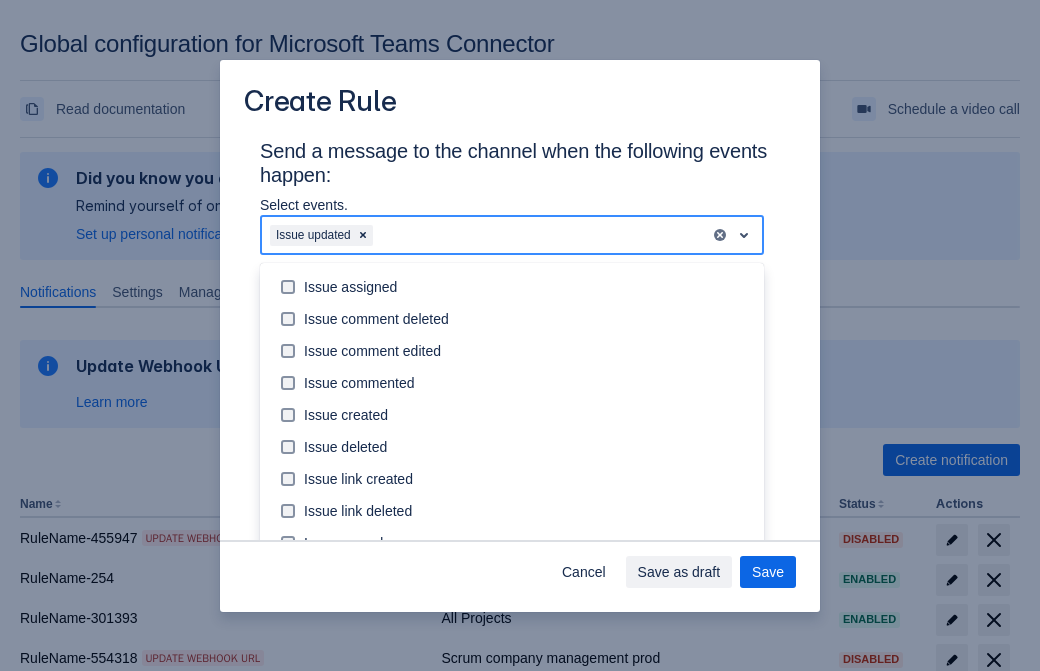 scroll, scrollTop: 194, scrollLeft: 0, axis: vertical 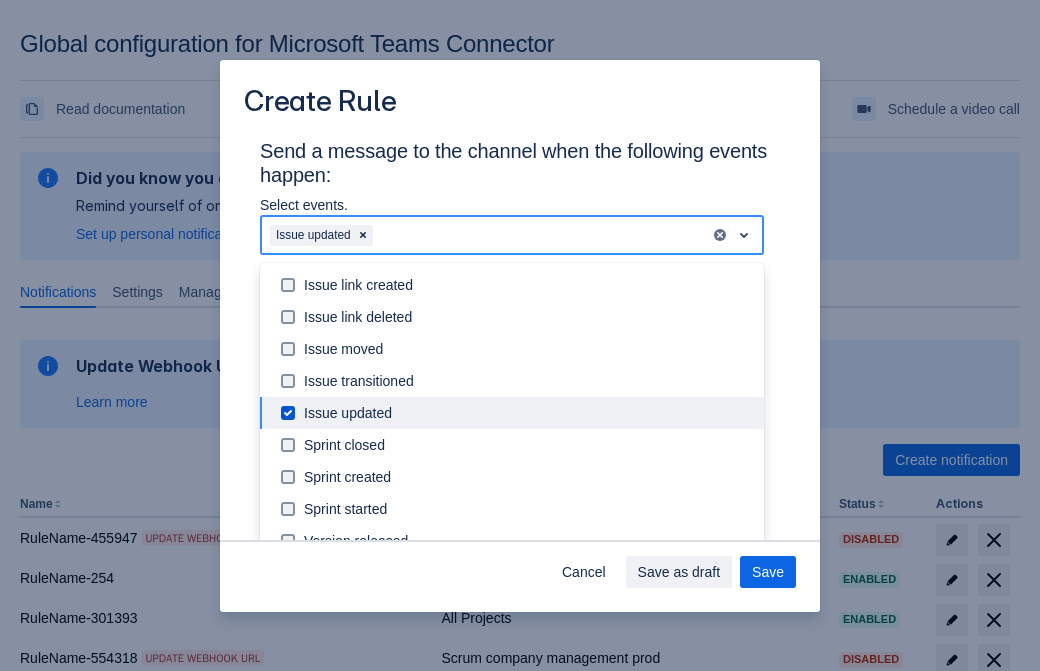 click on "Labels: All" at bounding box center [354, 873] 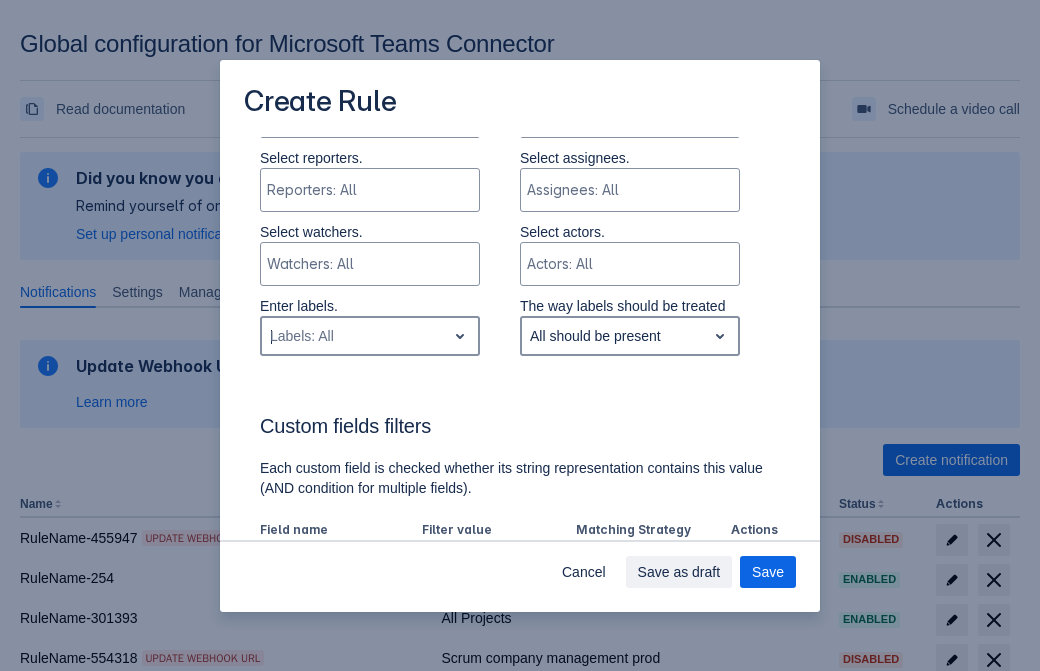 type on "282312_label" 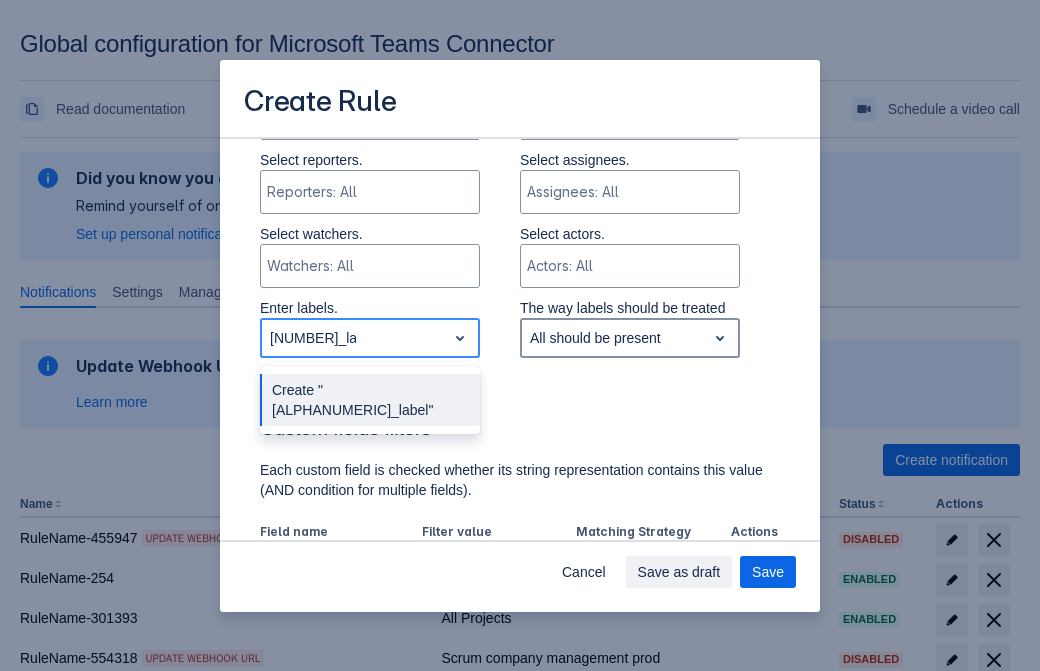 type 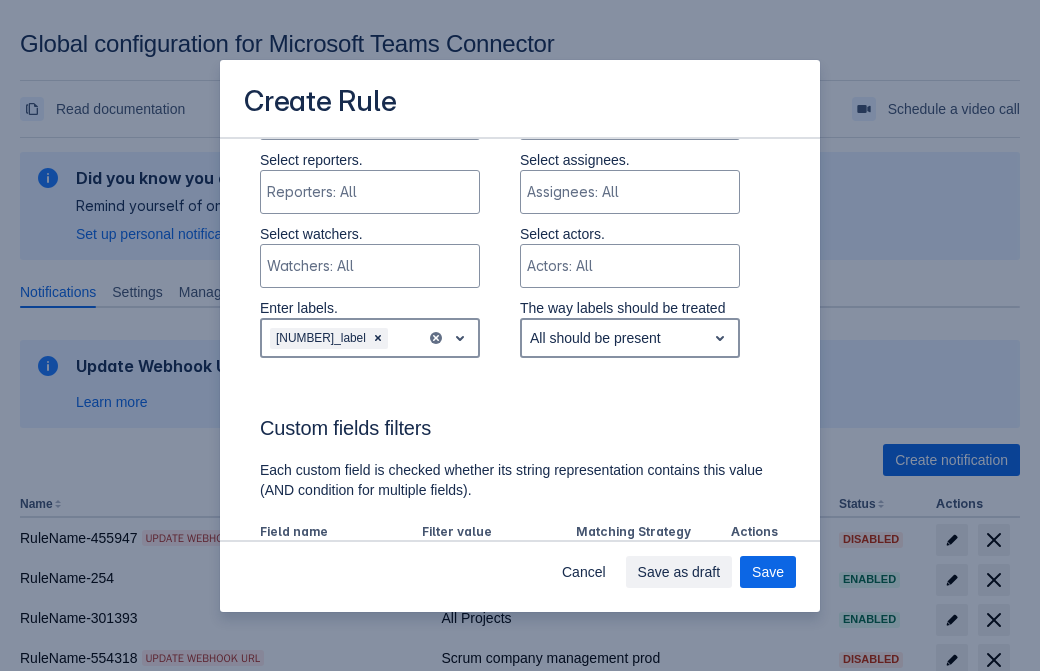 scroll, scrollTop: 1150, scrollLeft: 0, axis: vertical 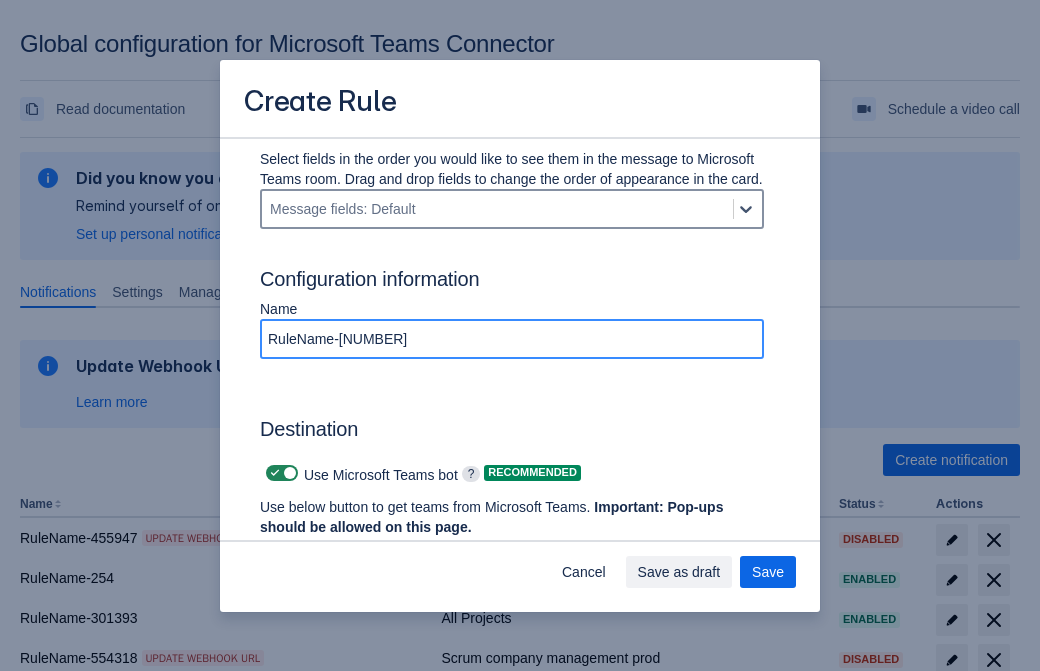 type on "RuleName-282312" 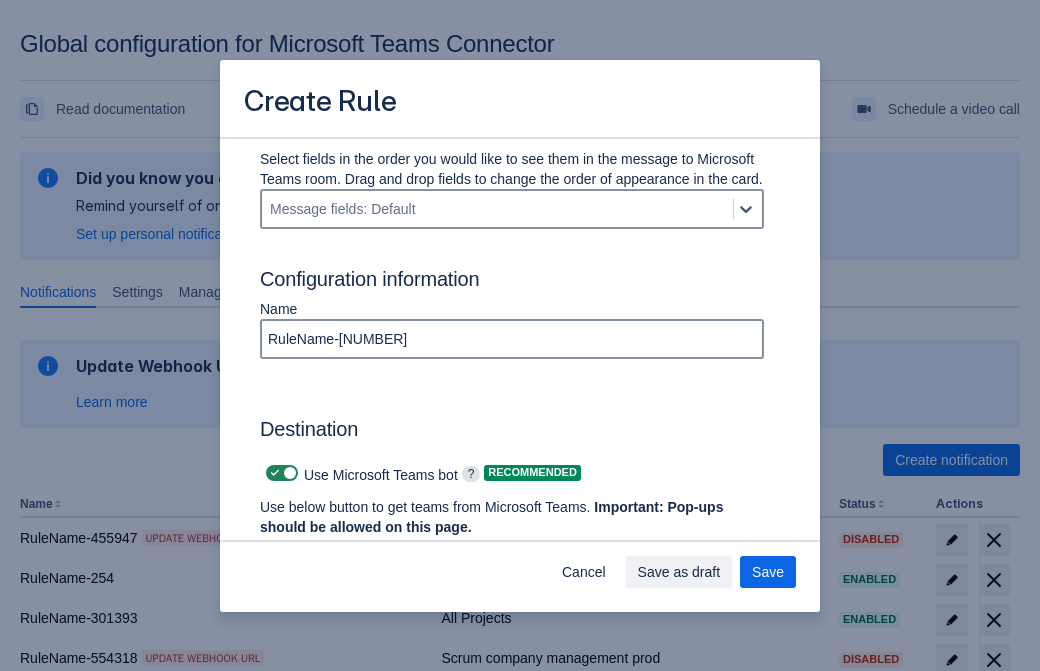 click at bounding box center (275, 473) 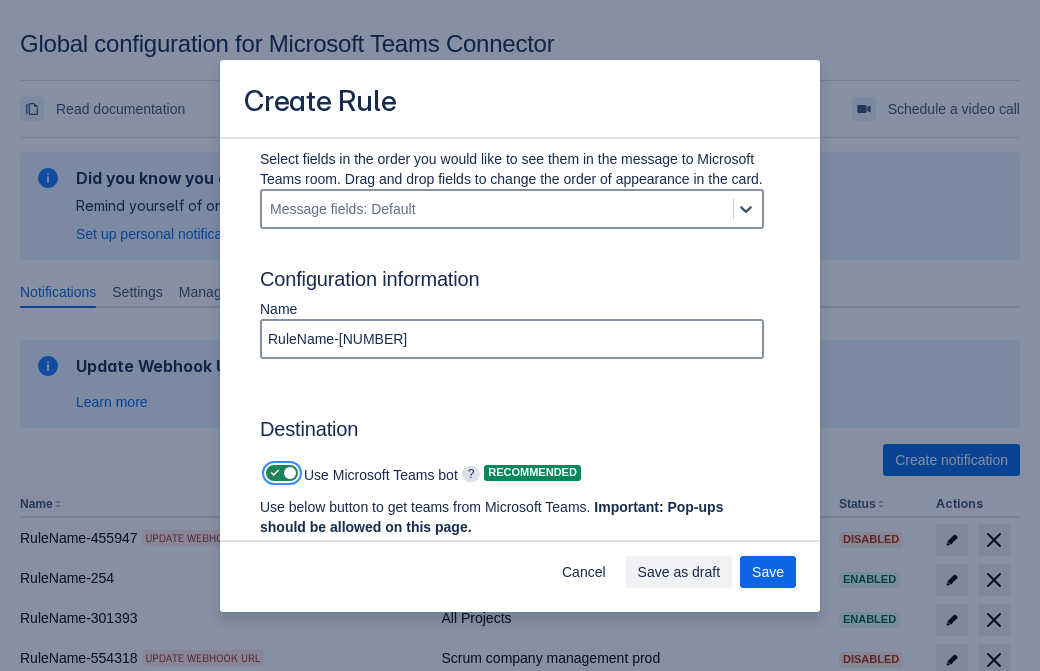 checkbox on "false" 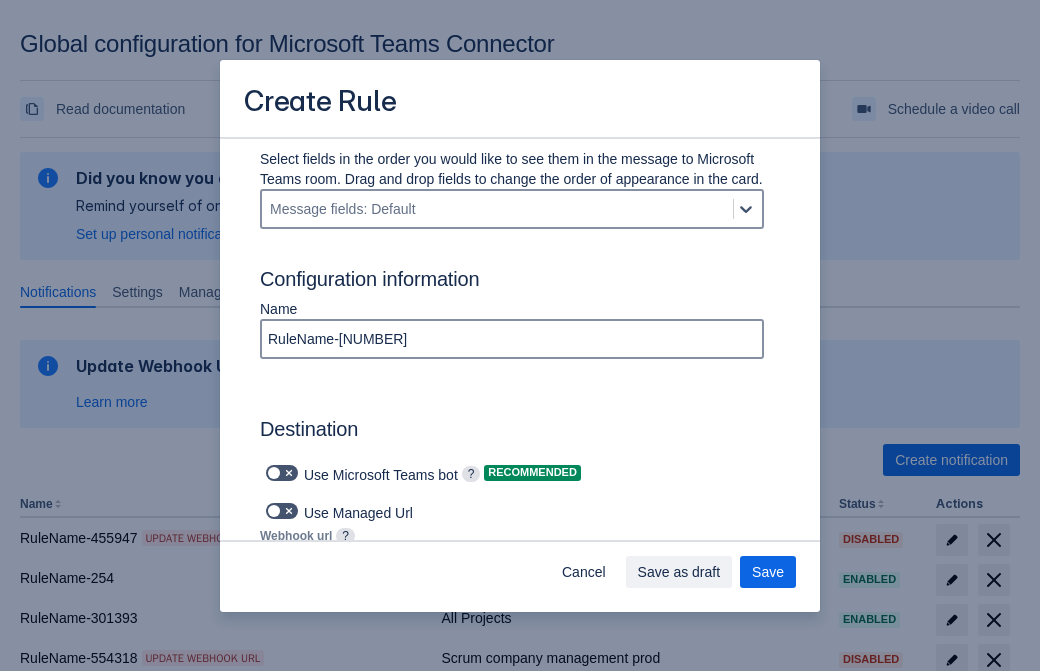 type on "https://prod-34.westus.logic.azure.com:443/workflows/b225ecea21af403f967199aab2860d4e/triggers/manual/paths/invoke?api-version=2016-06-01&sp=%2Ftriggers%2Fmanual%2Frun&sv=1.0&sig=ham4-Xf8CHWS7J7ZlkdPkhXOrYifP9i27AM-lqHahHs" 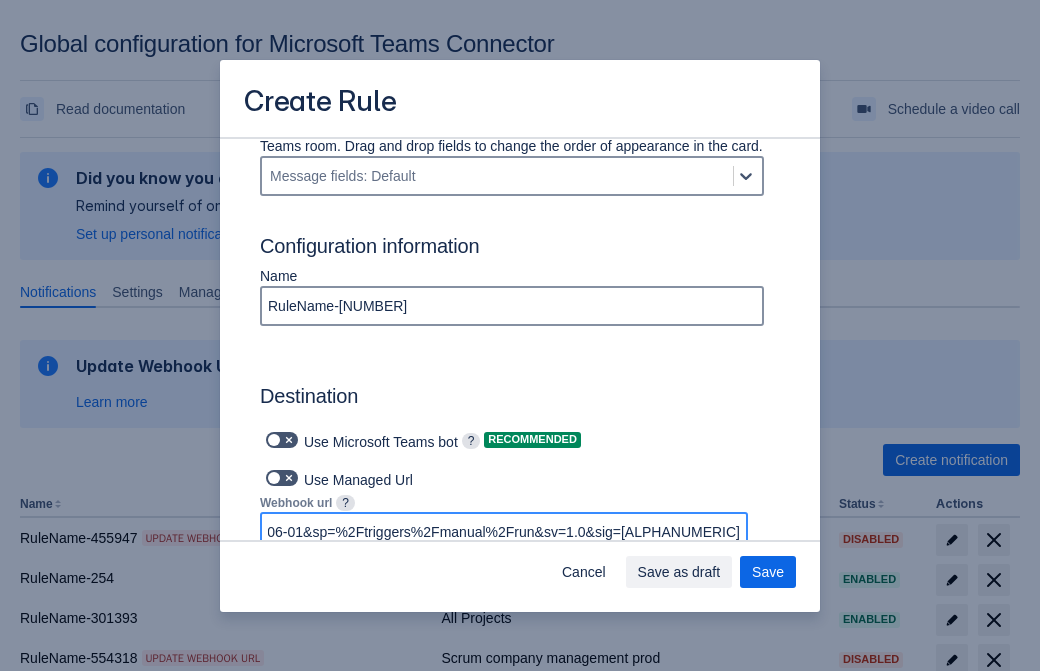 click on "Save as draft" at bounding box center [679, 572] 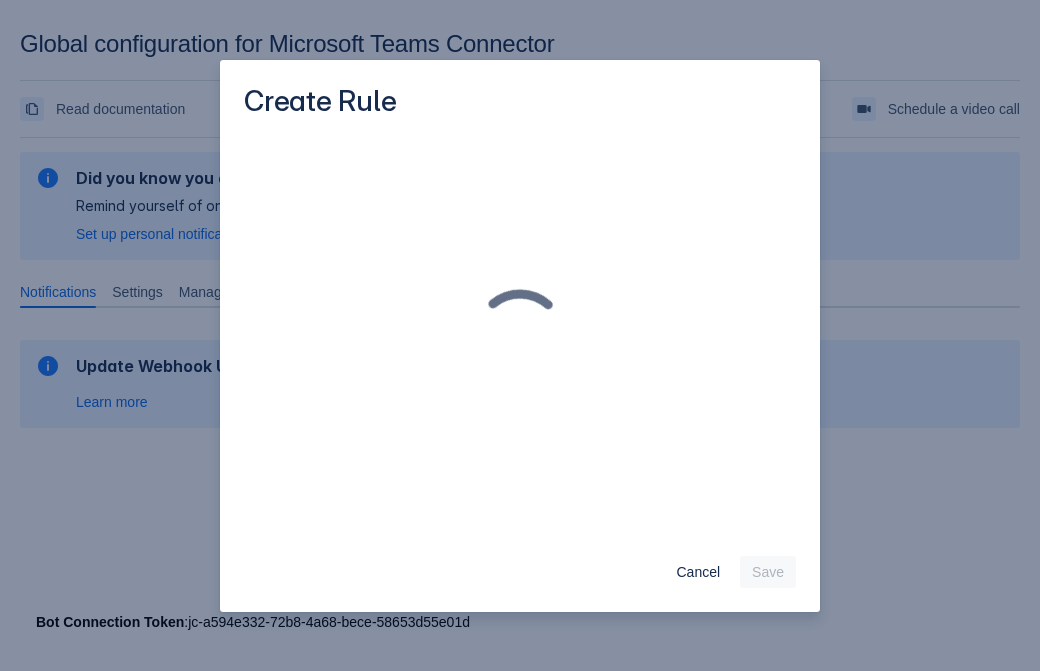 scroll, scrollTop: 0, scrollLeft: 0, axis: both 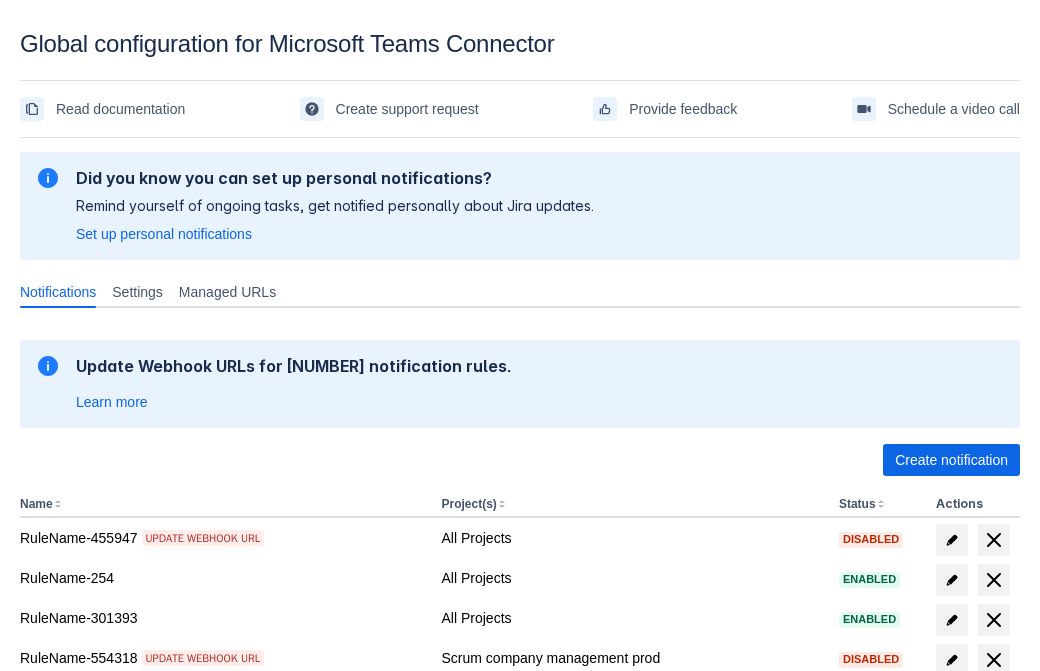 click on "Load more" at bounding box center [65, 976] 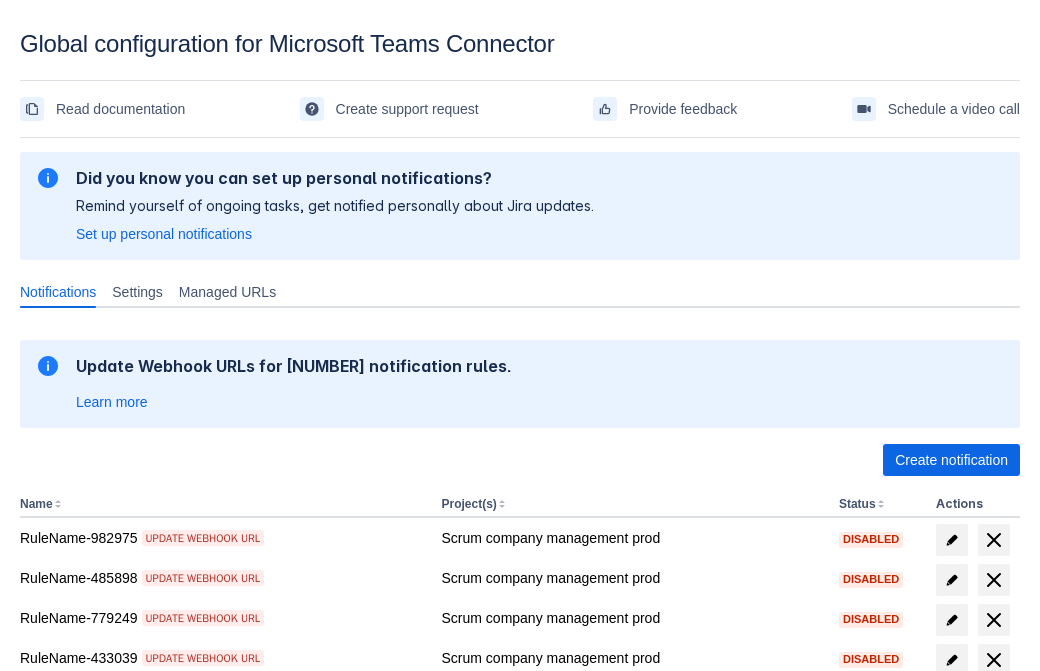 scroll, scrollTop: 413, scrollLeft: 0, axis: vertical 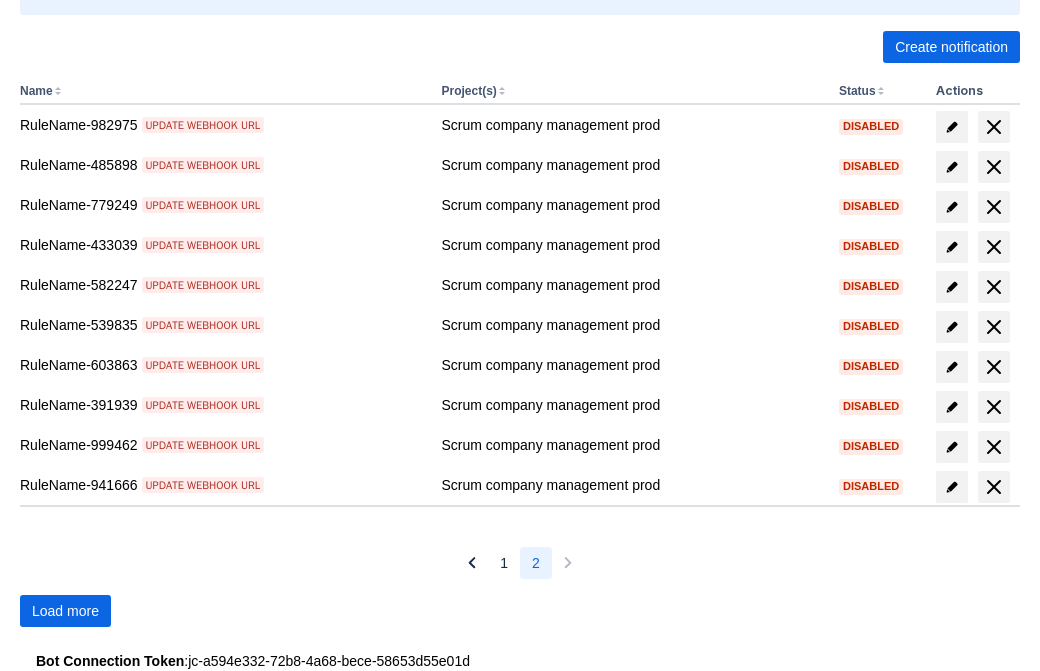 click on "Load more" at bounding box center (65, 611) 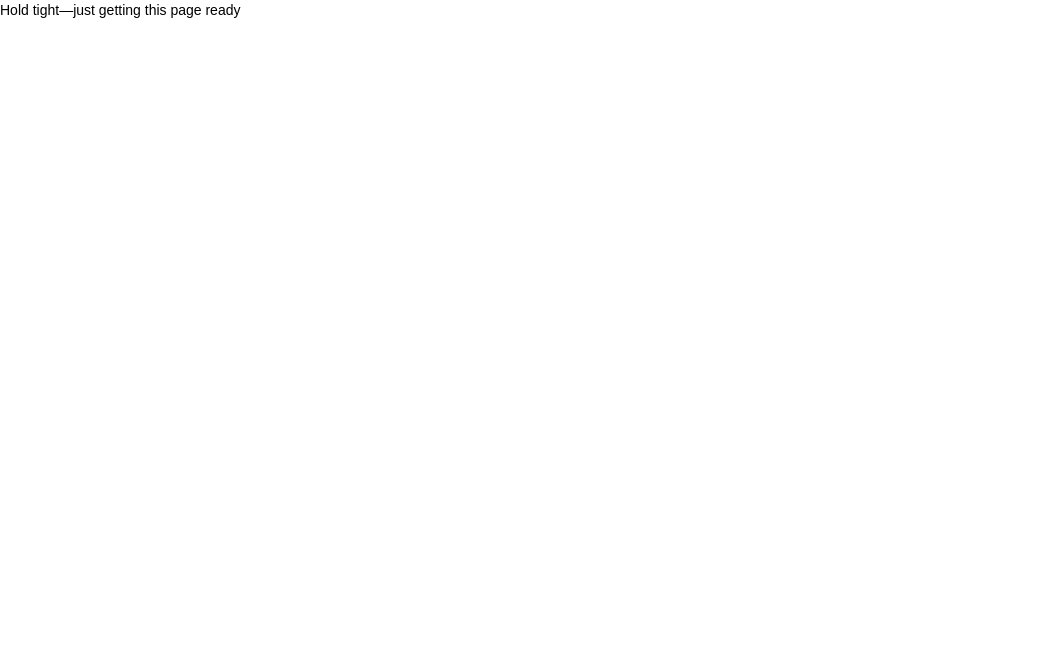 scroll, scrollTop: 0, scrollLeft: 0, axis: both 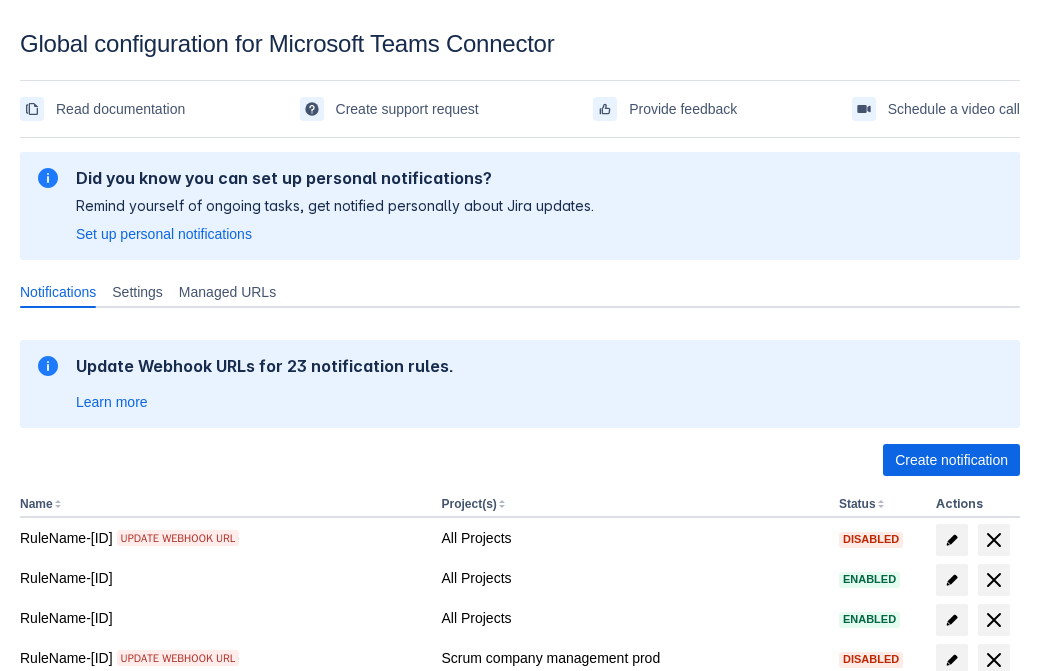 click on "Load more" at bounding box center [65, 976] 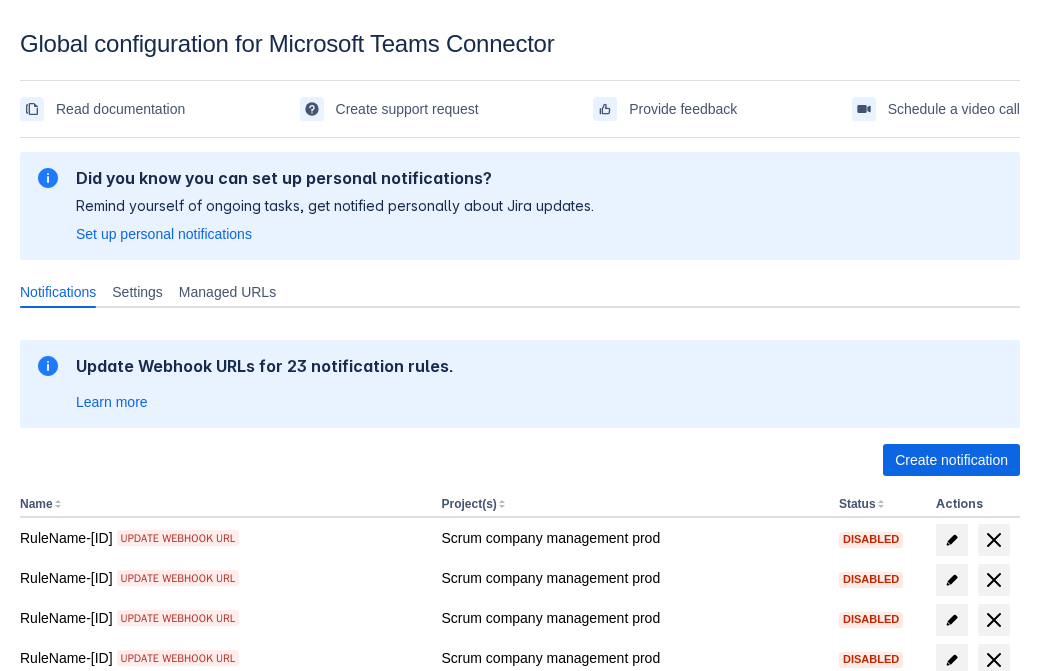 scroll, scrollTop: 413, scrollLeft: 0, axis: vertical 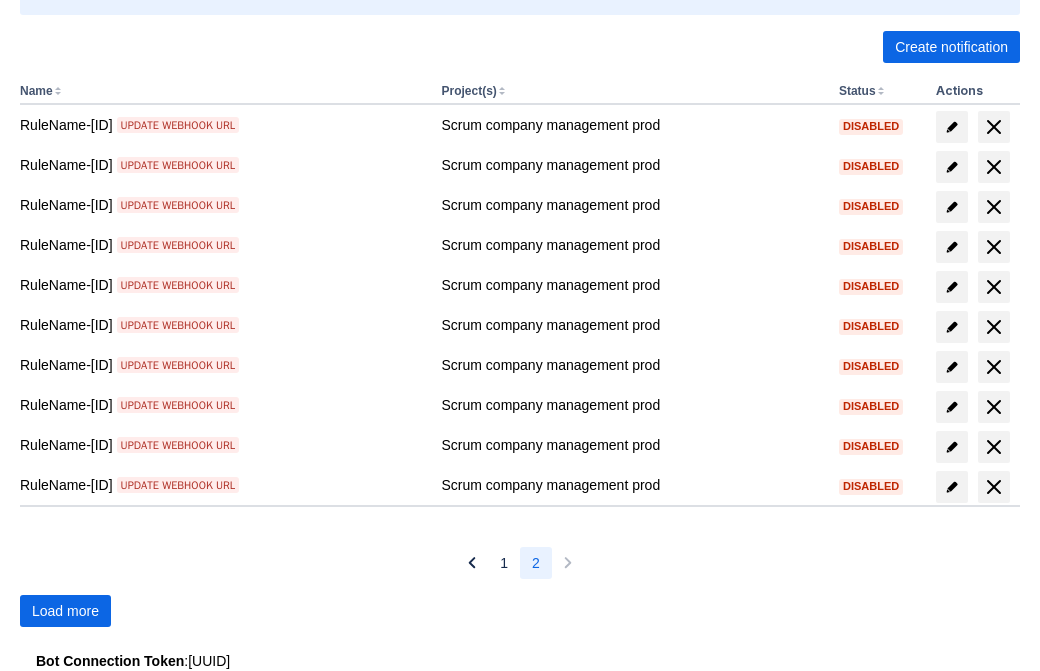 click on "Load more" at bounding box center (65, 611) 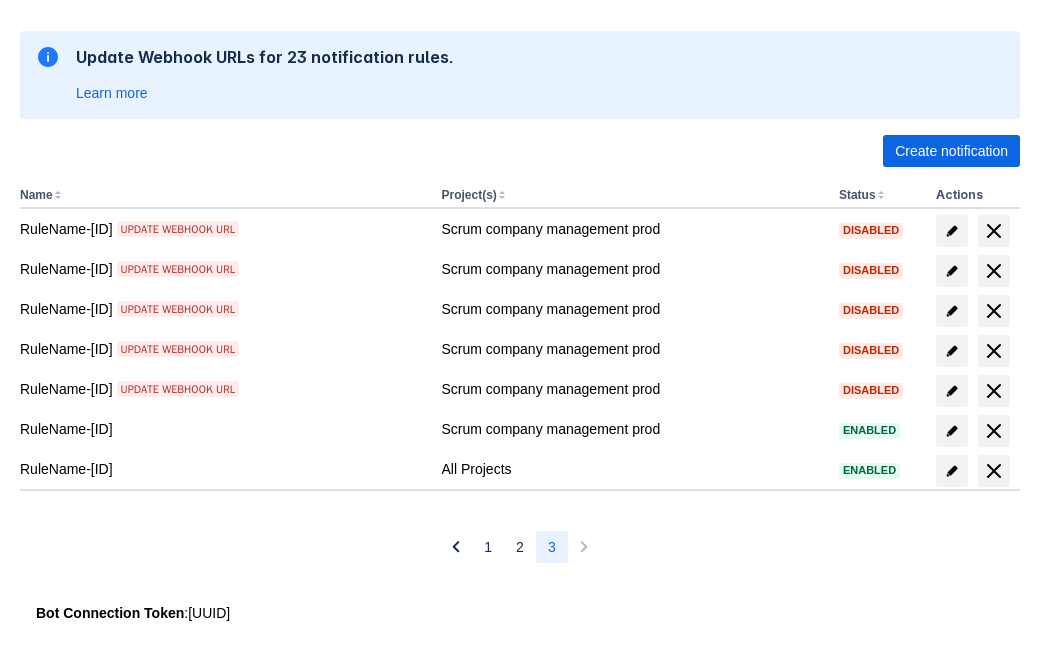 scroll, scrollTop: 309, scrollLeft: 0, axis: vertical 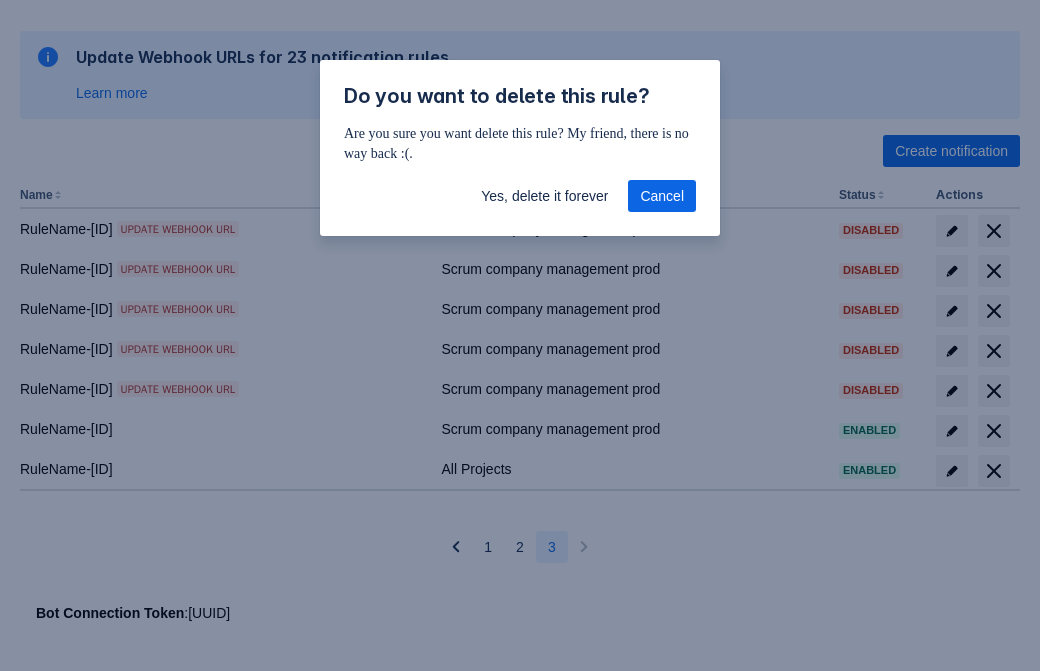 click on "Yes, delete it forever" at bounding box center (544, 196) 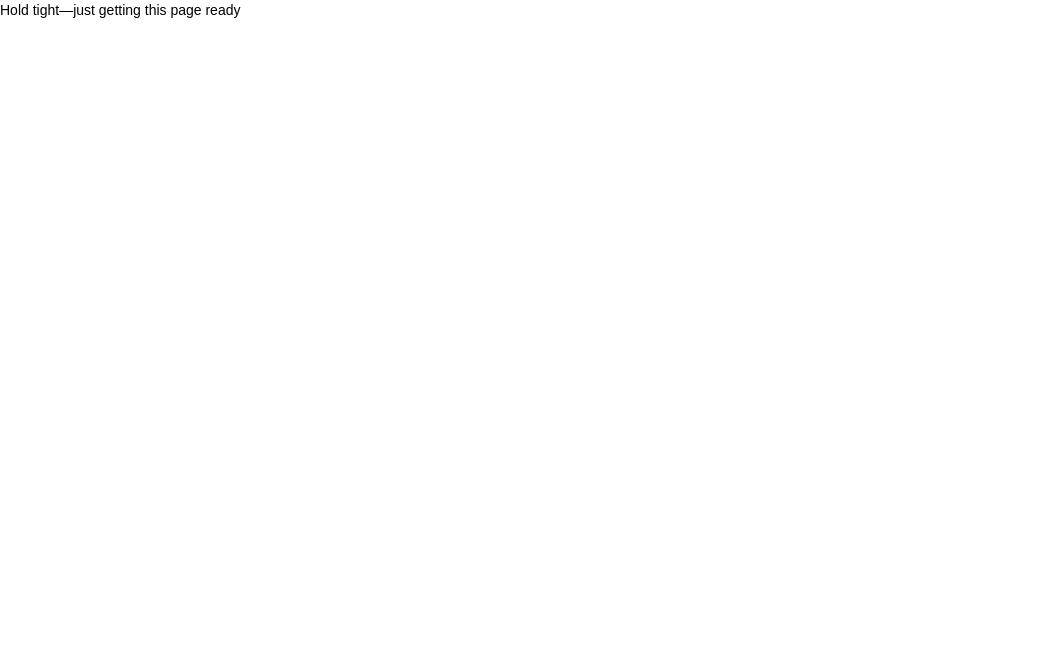 scroll, scrollTop: 0, scrollLeft: 0, axis: both 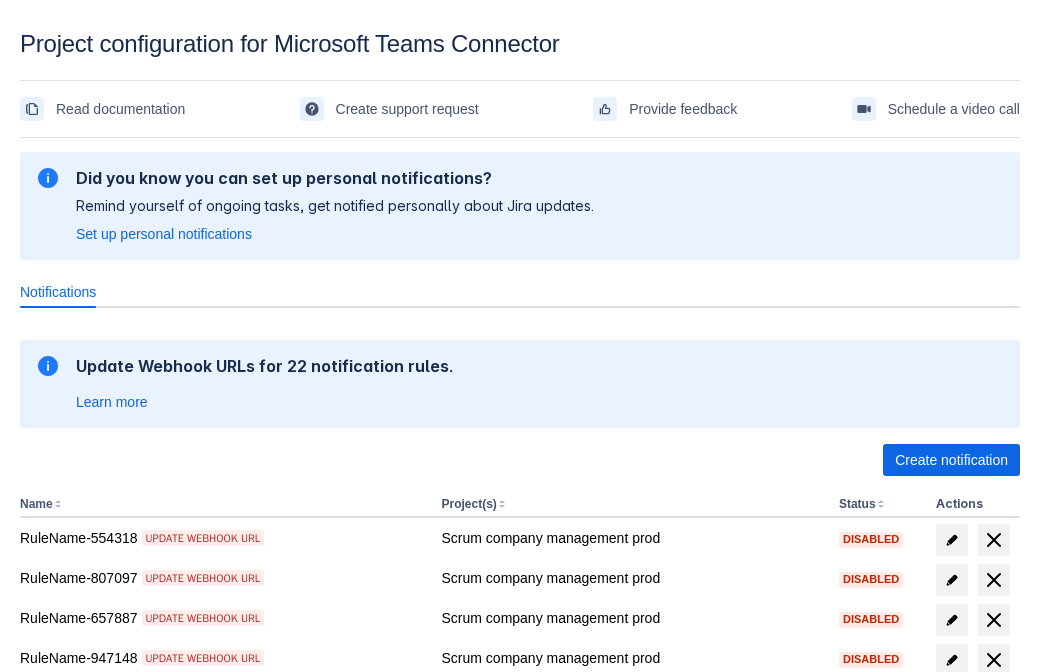 click on "Create notification" at bounding box center (951, 460) 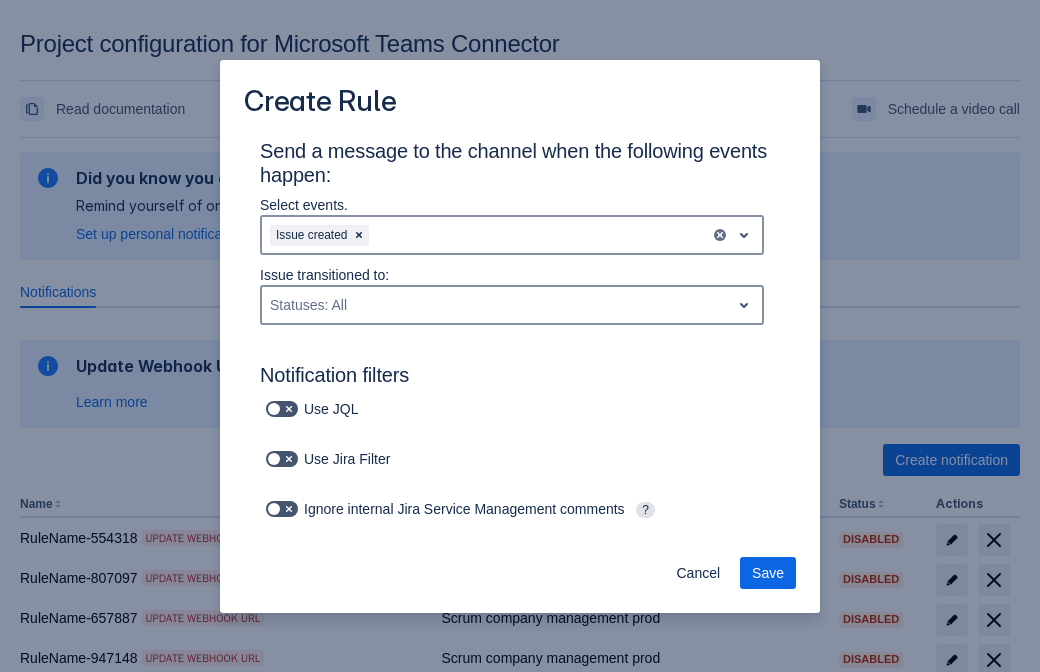 click on "Labels: All" at bounding box center [354, 803] 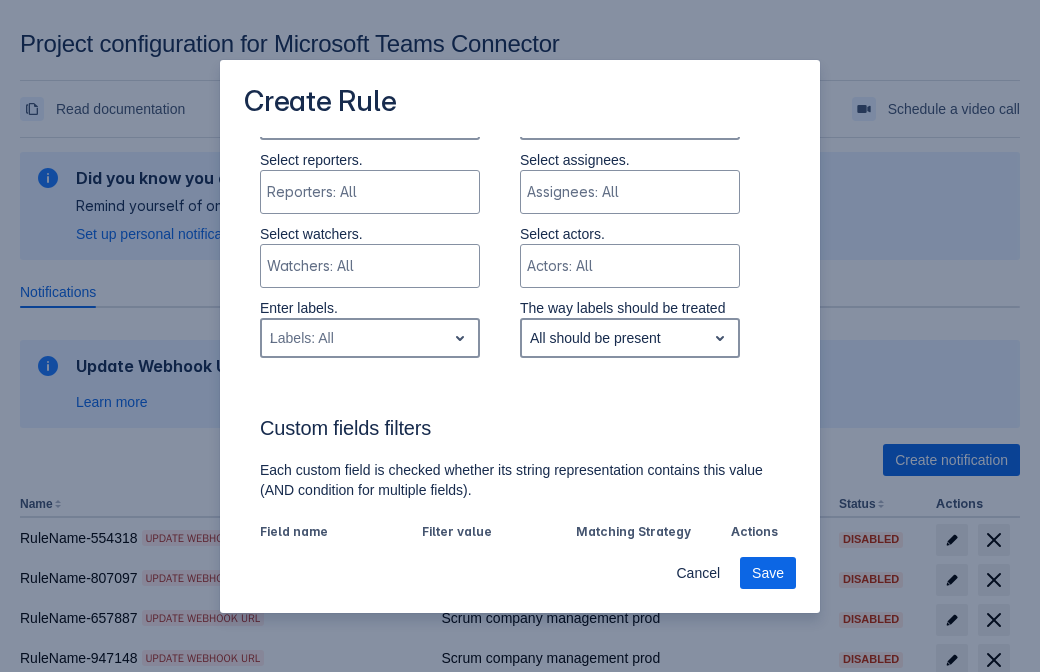 type on "[LABEL]" 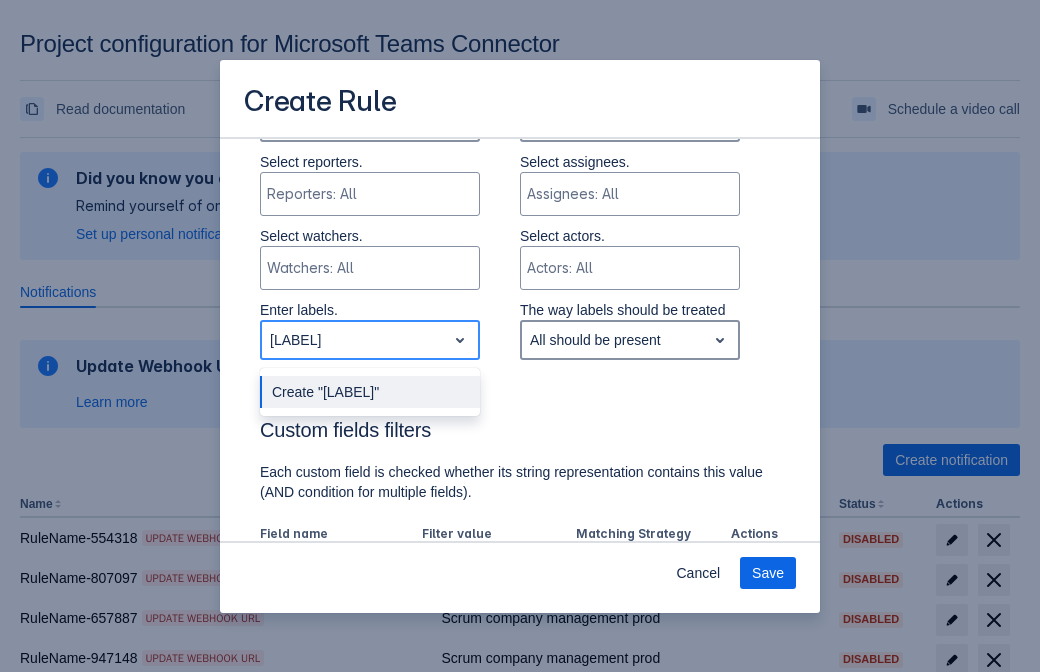 type 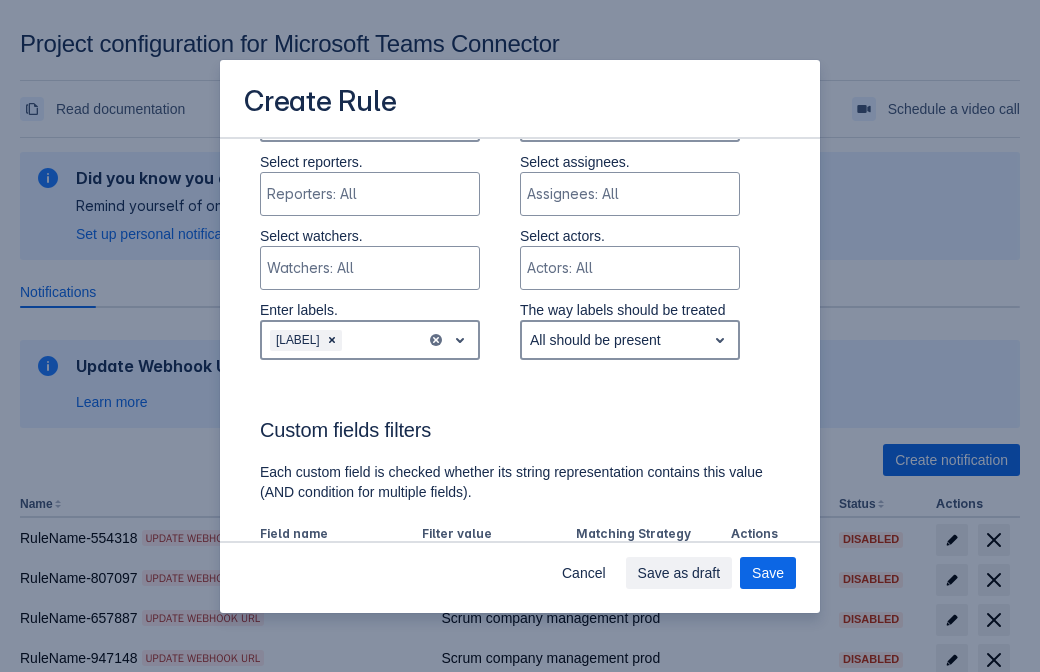 scroll, scrollTop: 1079, scrollLeft: 0, axis: vertical 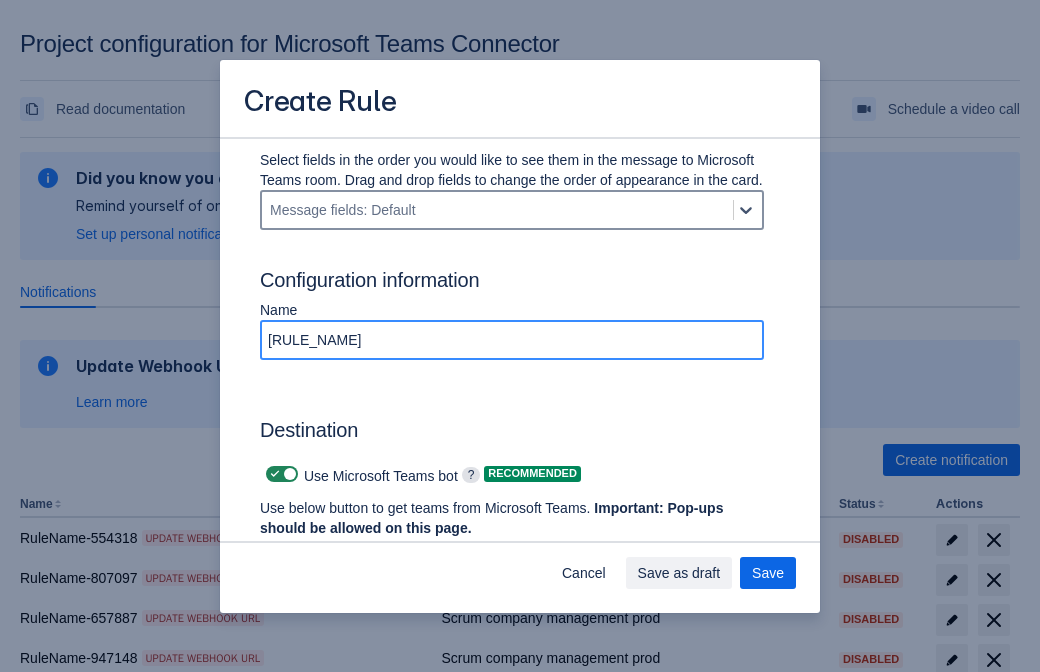 type on "[RULE_NAME]" 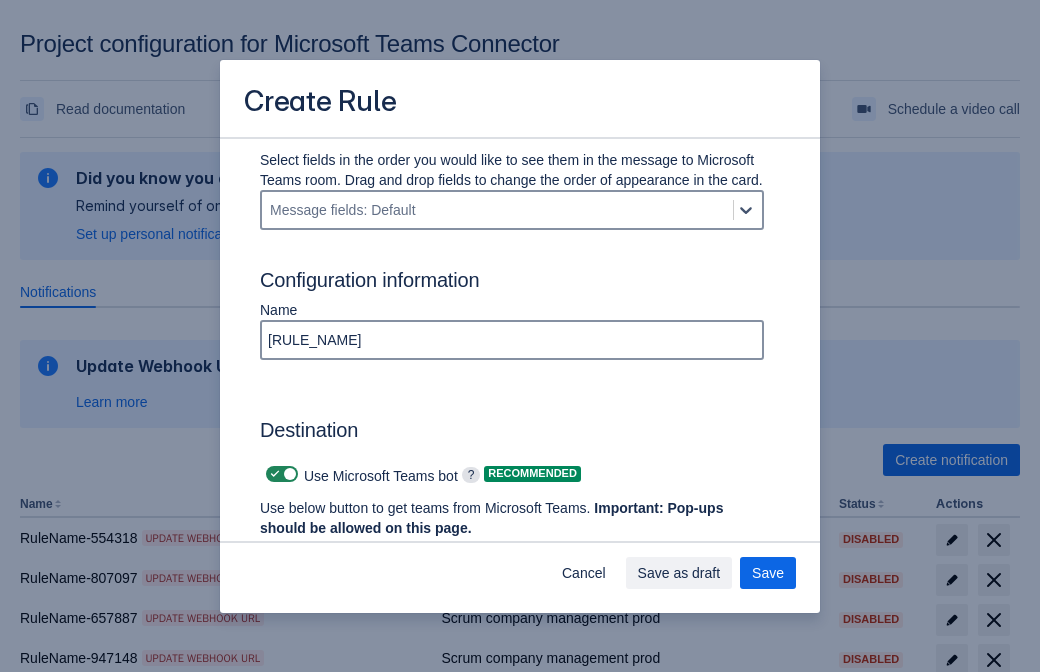 click at bounding box center [275, 474] 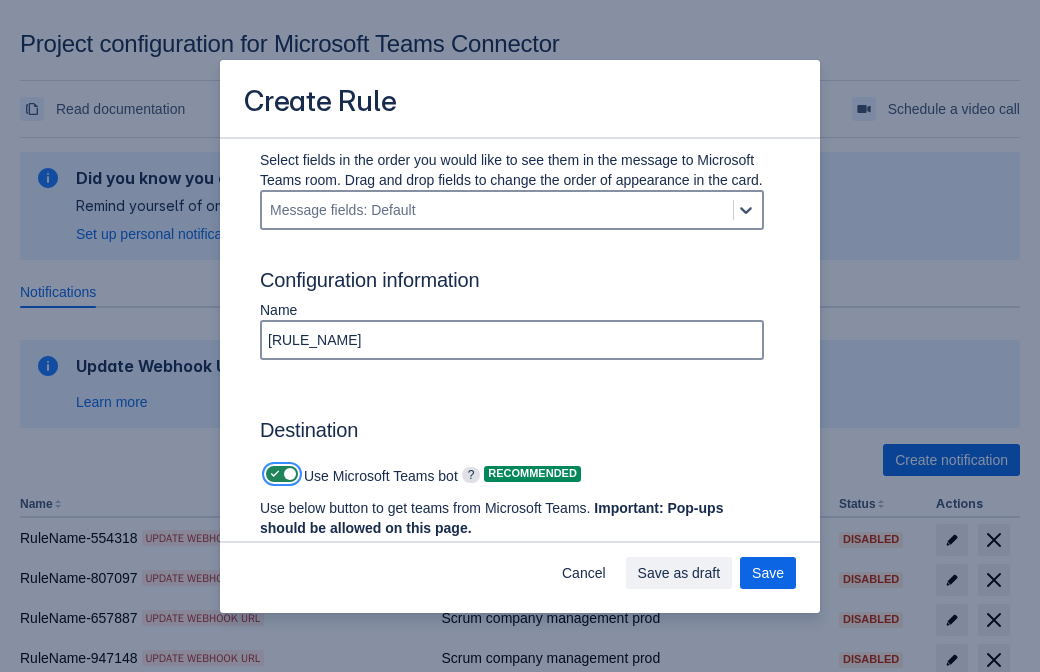 click at bounding box center [272, 474] 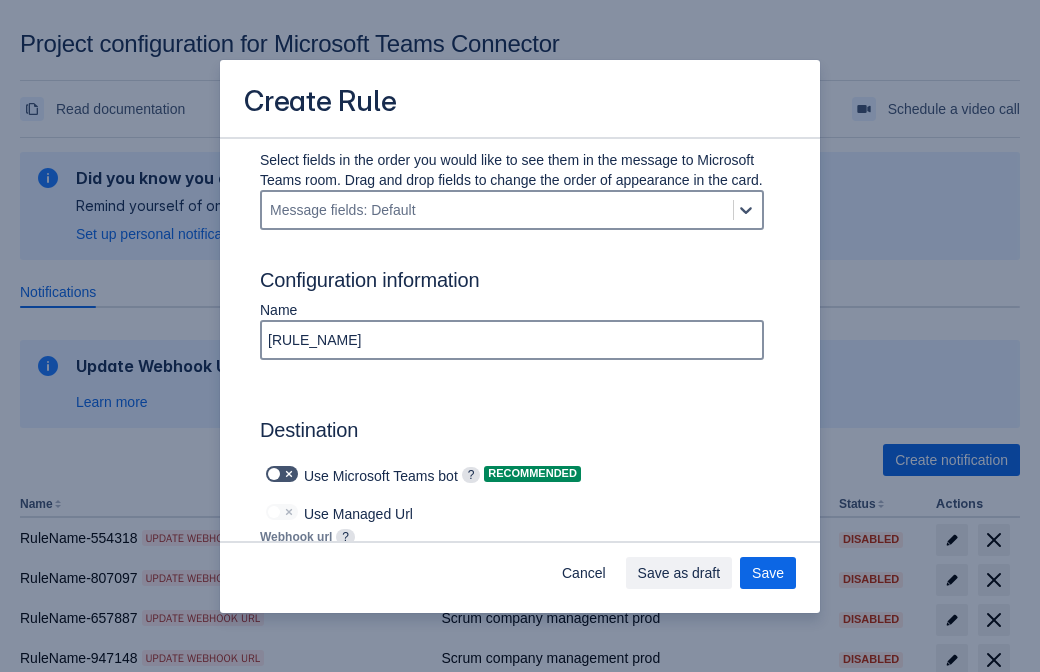 type on "https://prod-66.westus.logic.azure.com:443/workflows/8c648f5704ae4c43ad0e61024481cd6c/triggers/manual/paths/invoke?api-version=2016-06-01&sp=%2Ftriggers%2Fmanual%2Frun&sv=1.0&sig=KcKjKIxl6H5KTwbBXNL85T8eOSGCgy-U6a0ebI6fUaY" 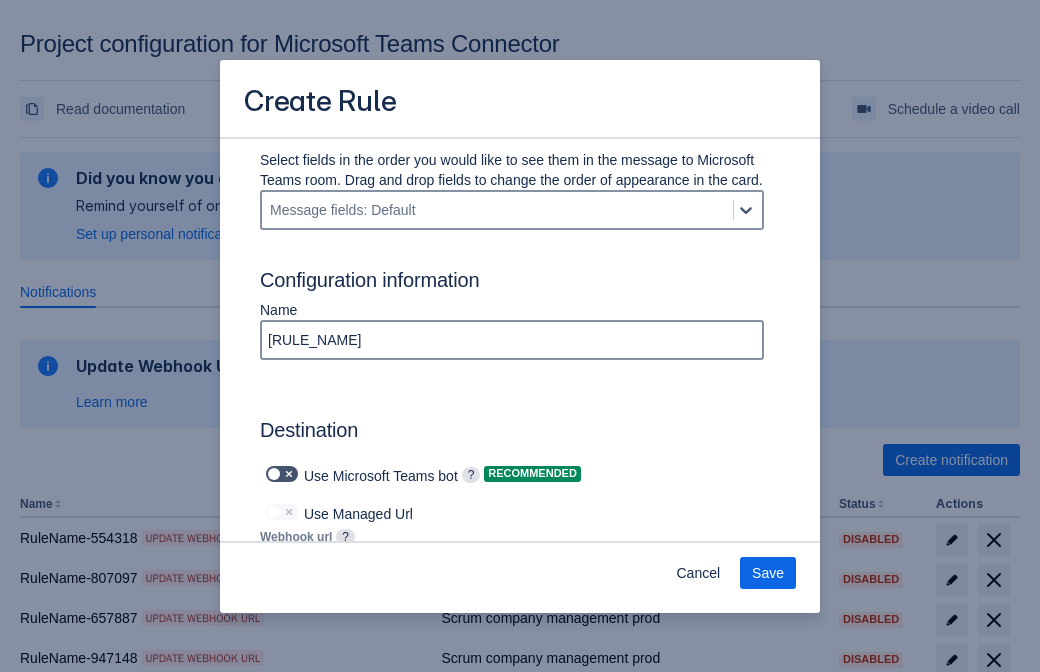 click on "Save" at bounding box center (768, 573) 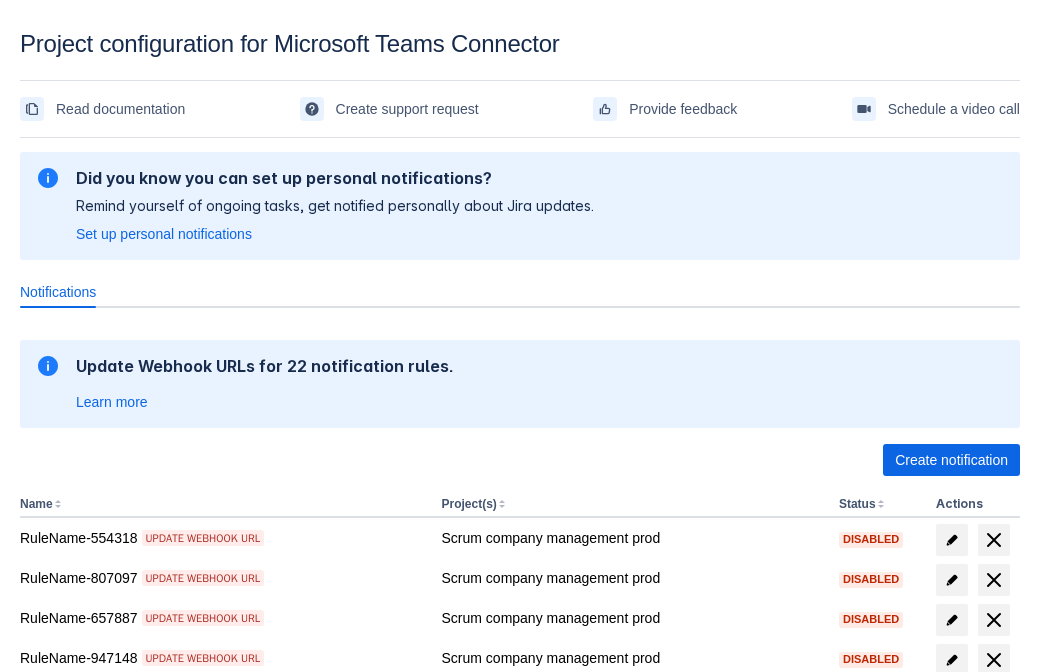 click on "Load more" at bounding box center [65, 976] 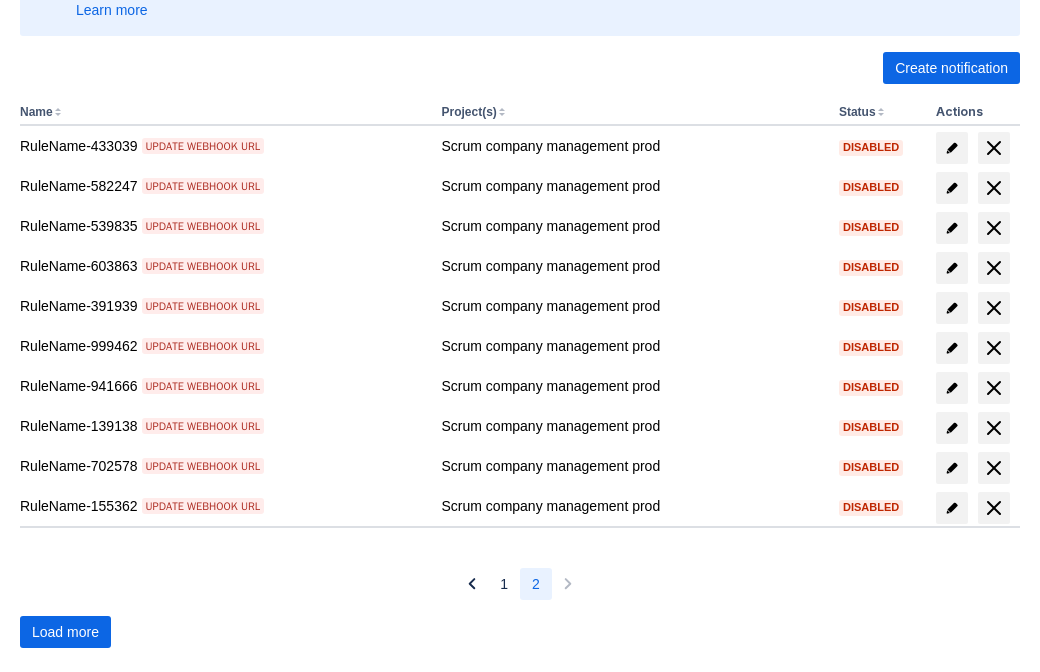 click on "Load more" at bounding box center (65, 632) 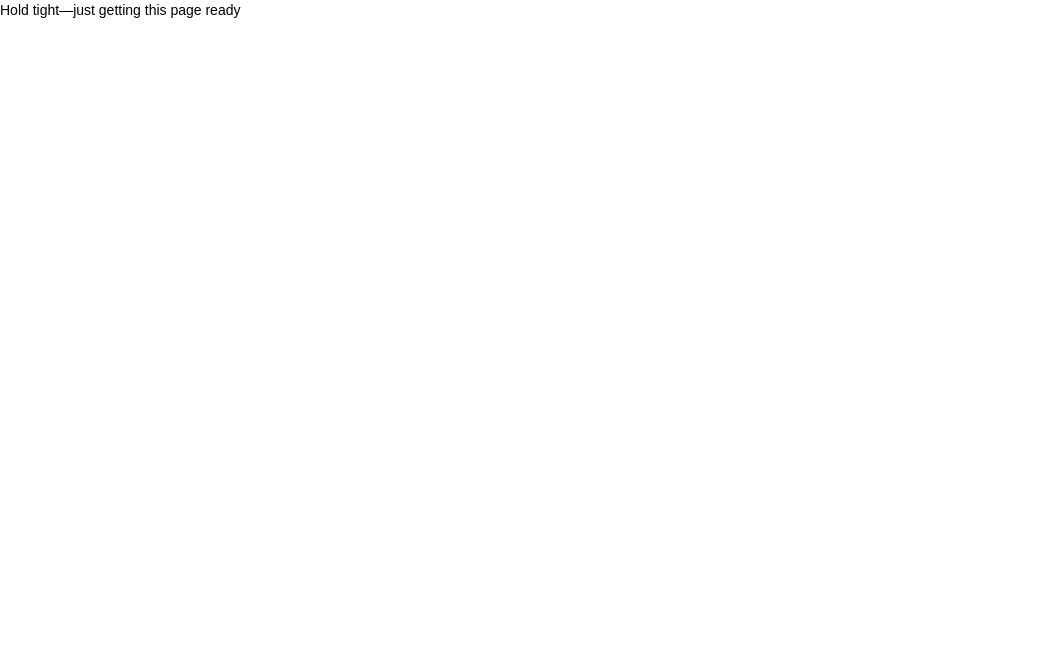 scroll, scrollTop: 0, scrollLeft: 0, axis: both 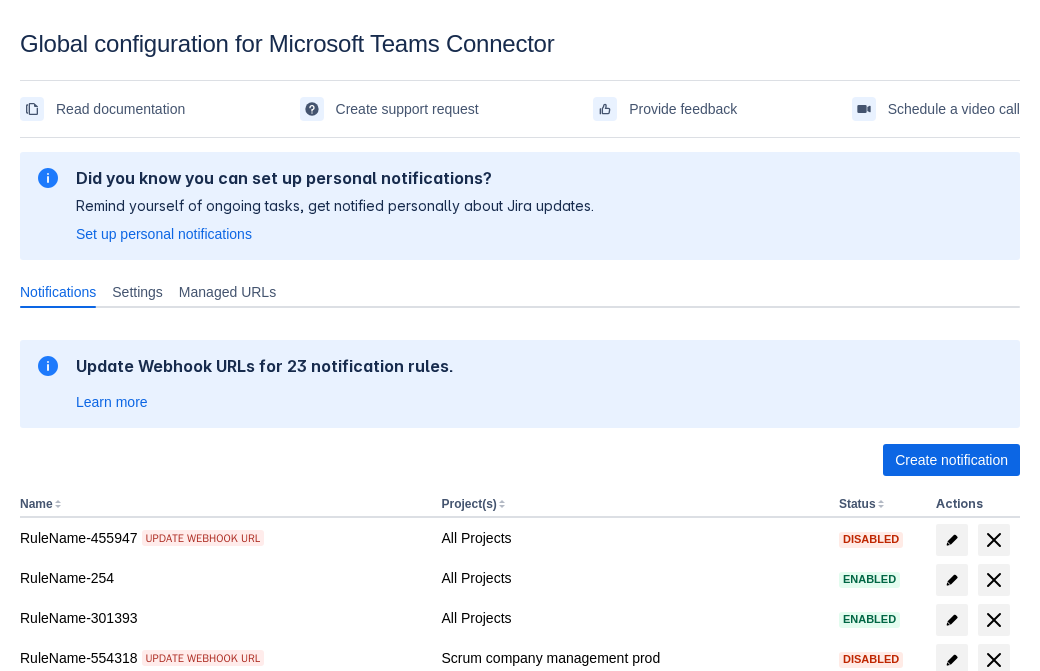 click on "Load more" at bounding box center (65, 976) 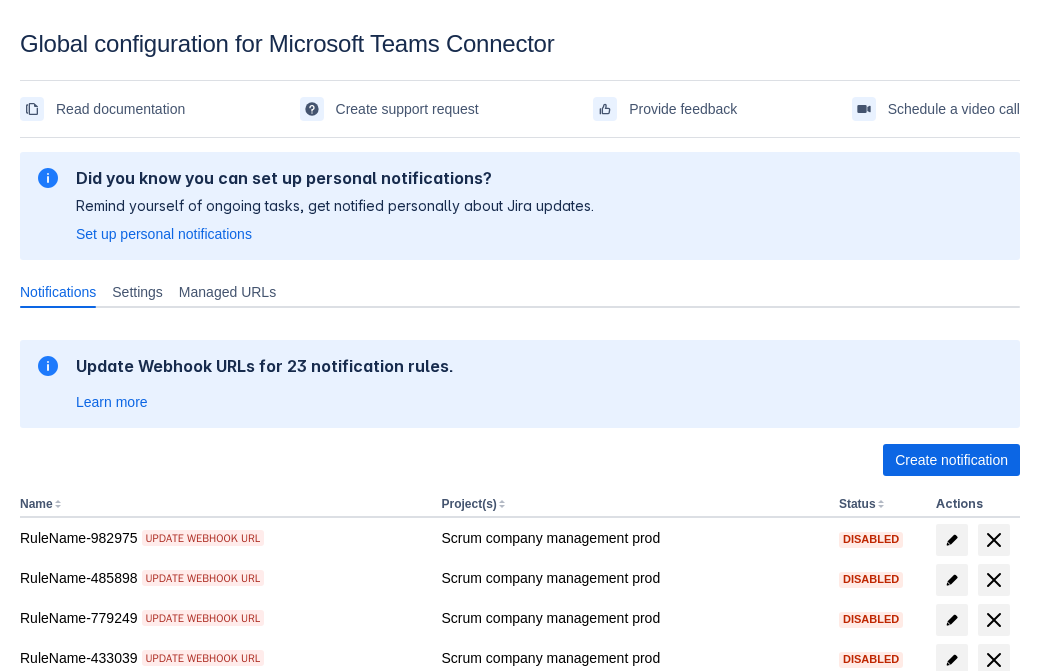 scroll, scrollTop: 413, scrollLeft: 0, axis: vertical 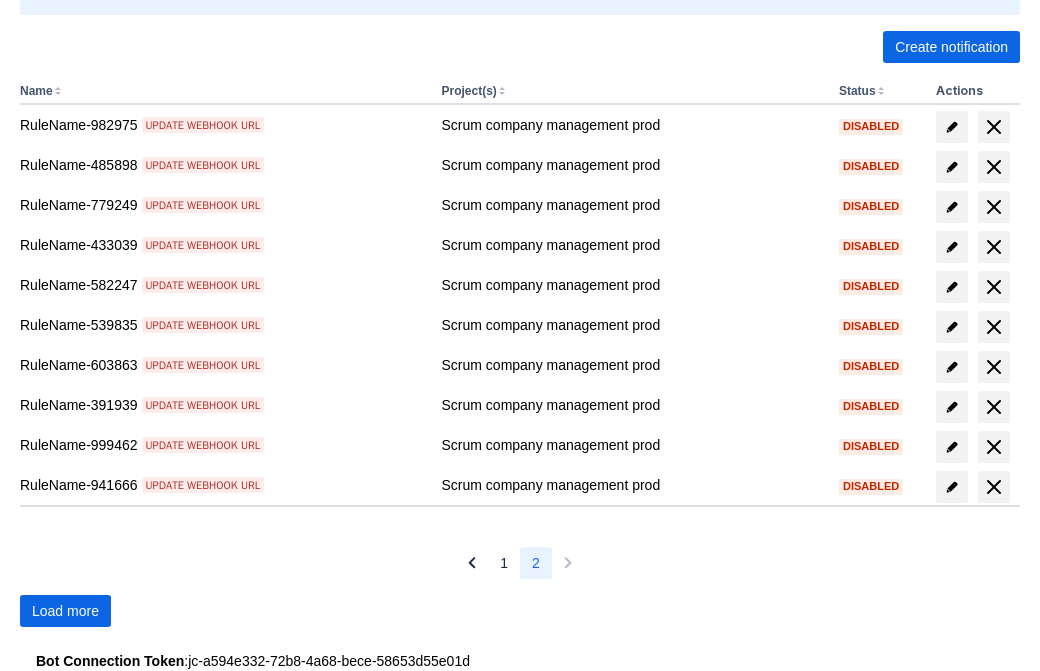 click on "Load more" at bounding box center (65, 611) 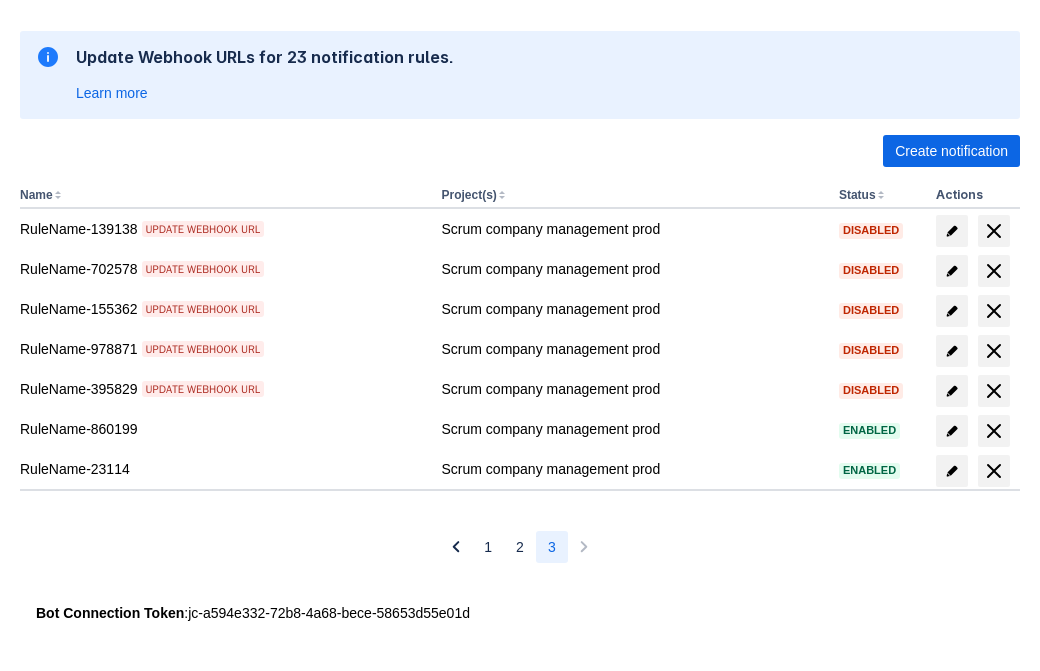 scroll, scrollTop: 309, scrollLeft: 0, axis: vertical 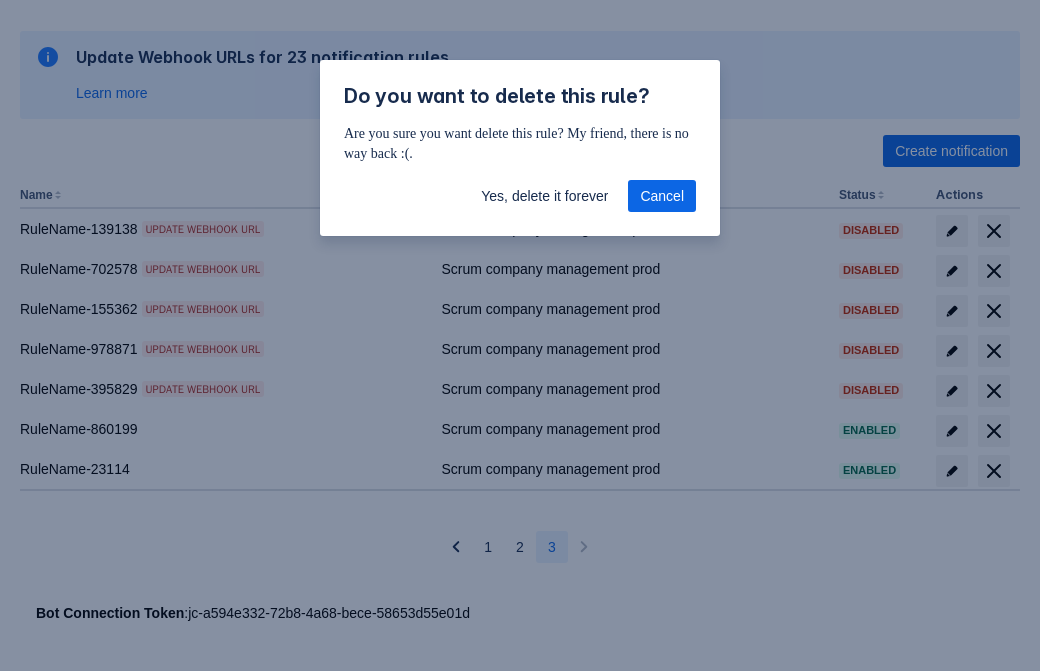 click on "Yes, delete it forever" at bounding box center (544, 196) 